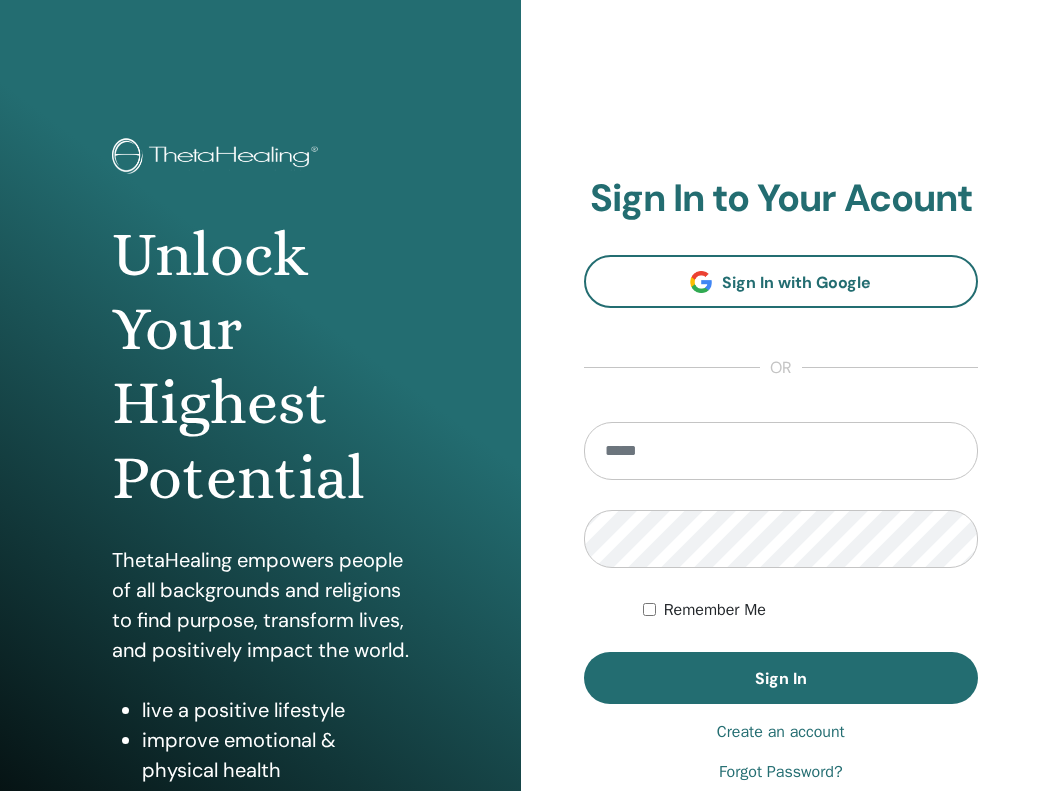 scroll, scrollTop: 0, scrollLeft: 0, axis: both 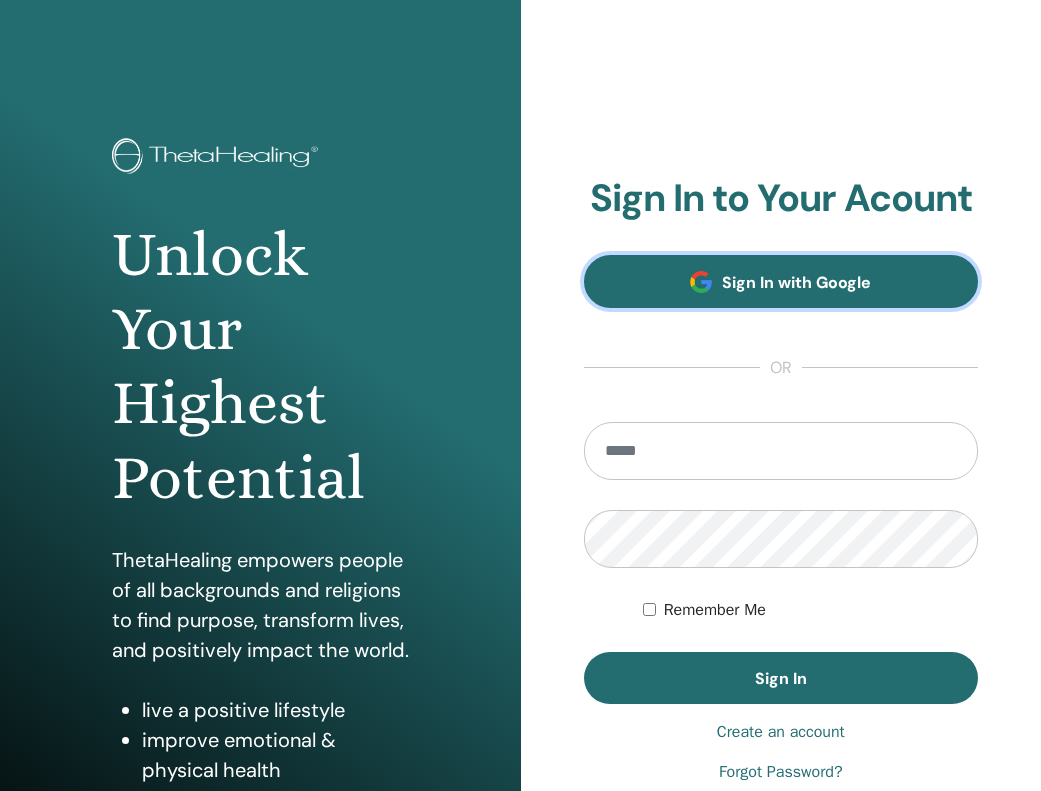 click on "Sign In with Google" at bounding box center (796, 282) 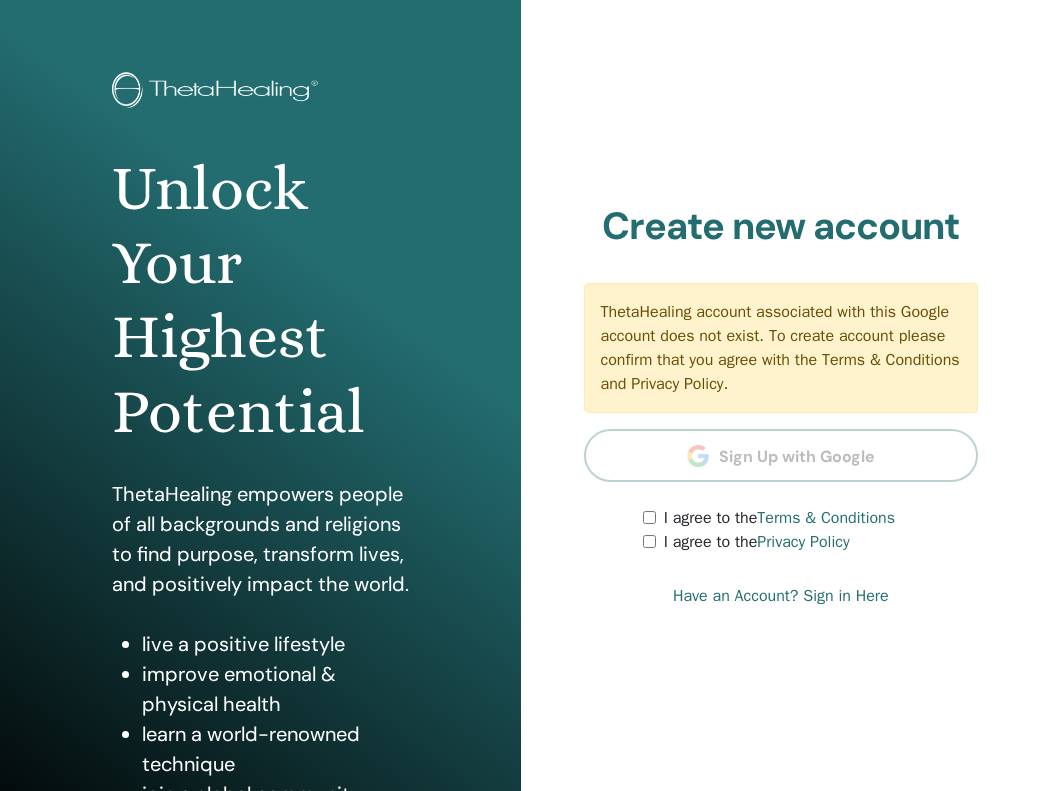 scroll, scrollTop: 169, scrollLeft: 0, axis: vertical 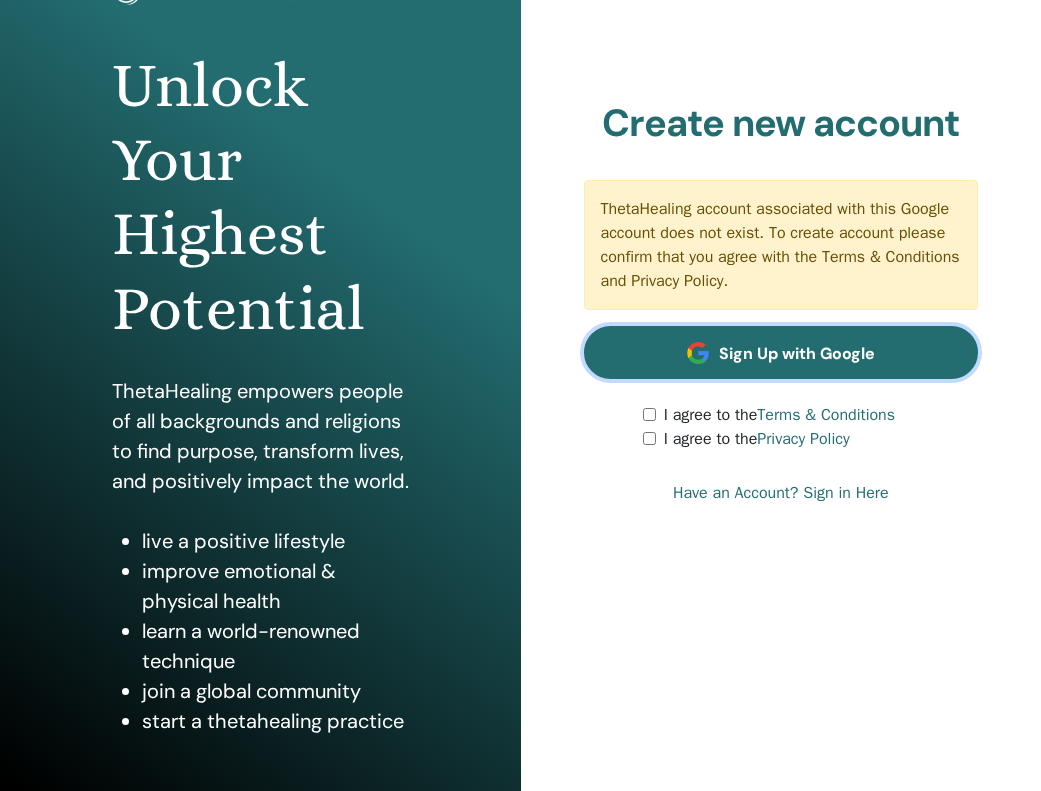 click on "Sign Up with Google" at bounding box center [797, 353] 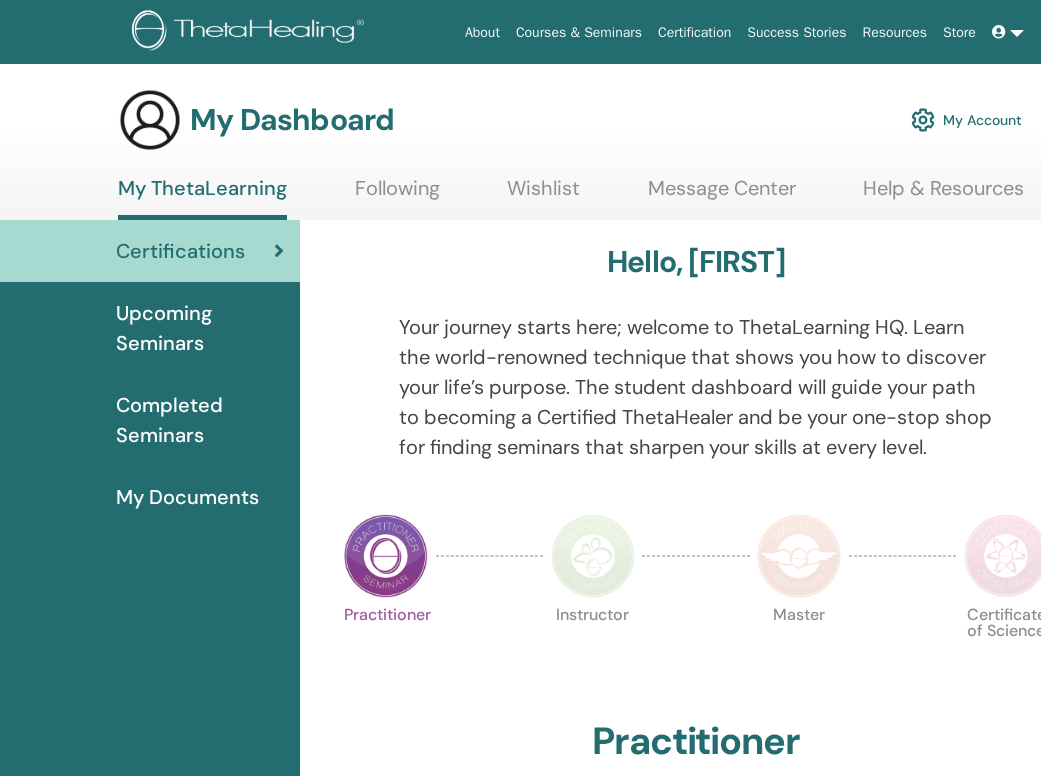 scroll, scrollTop: 0, scrollLeft: 0, axis: both 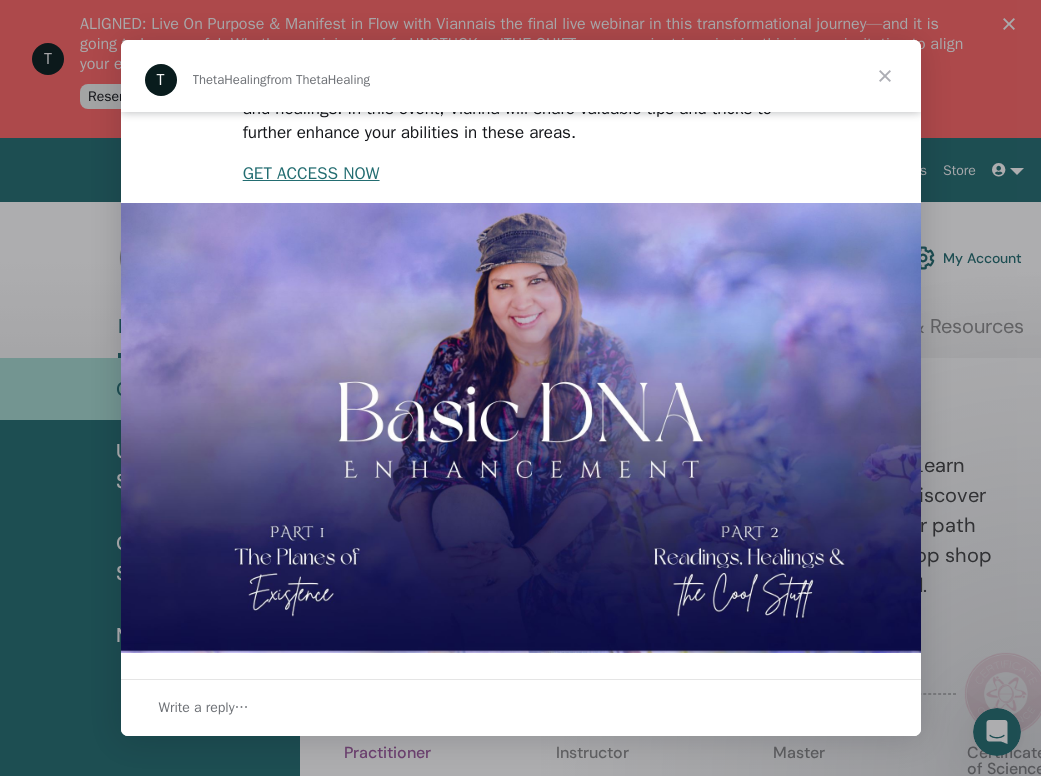 click at bounding box center (885, 76) 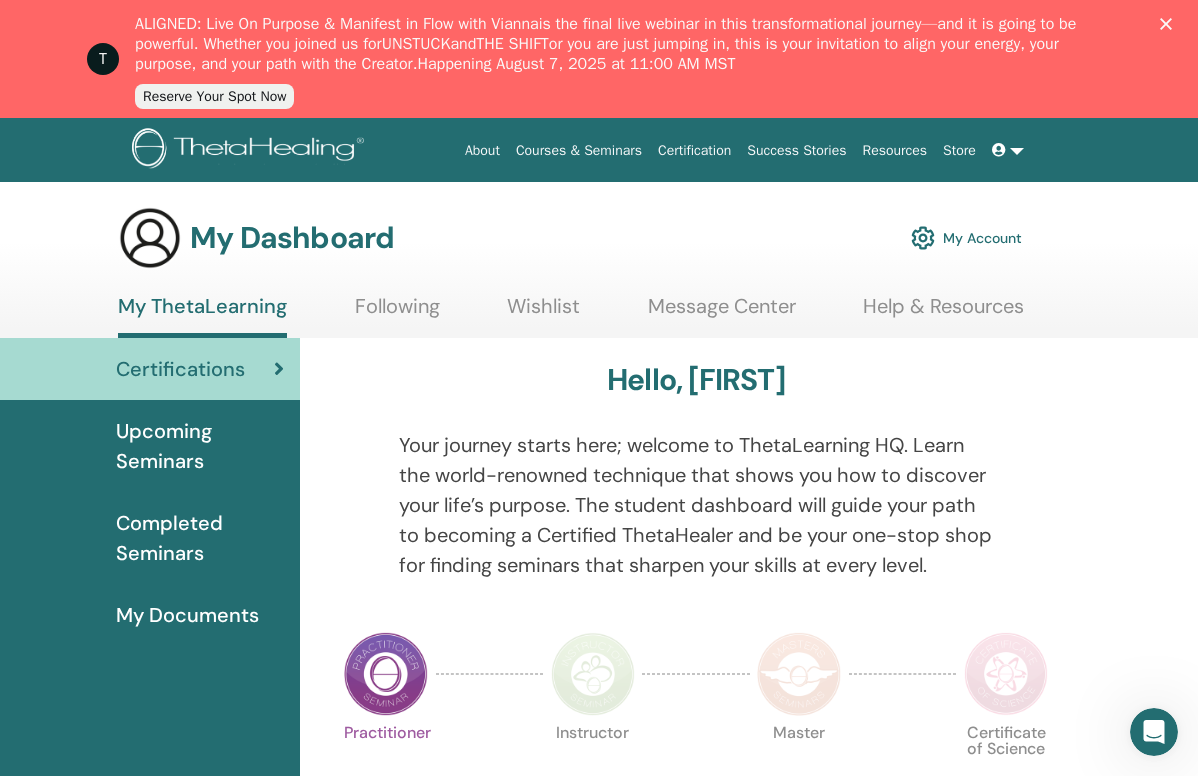 click 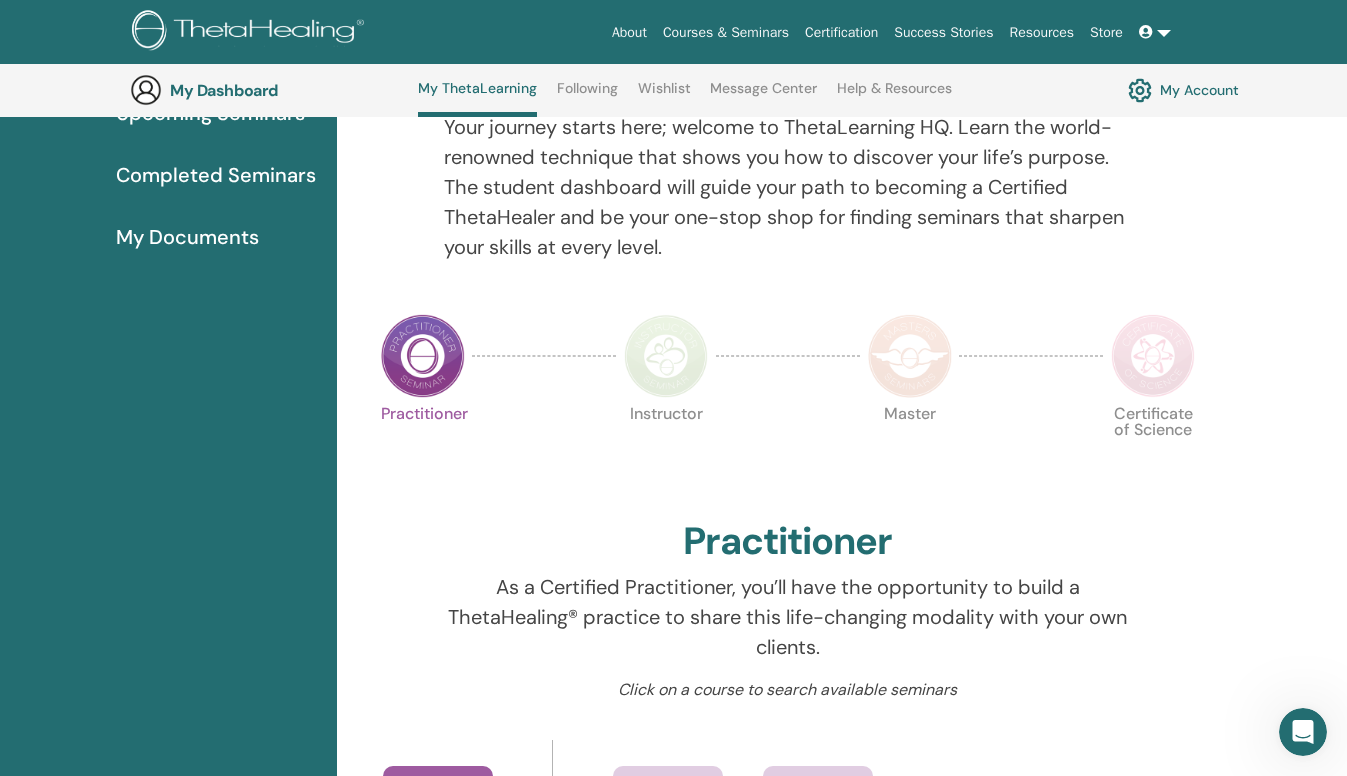 scroll, scrollTop: 653, scrollLeft: 0, axis: vertical 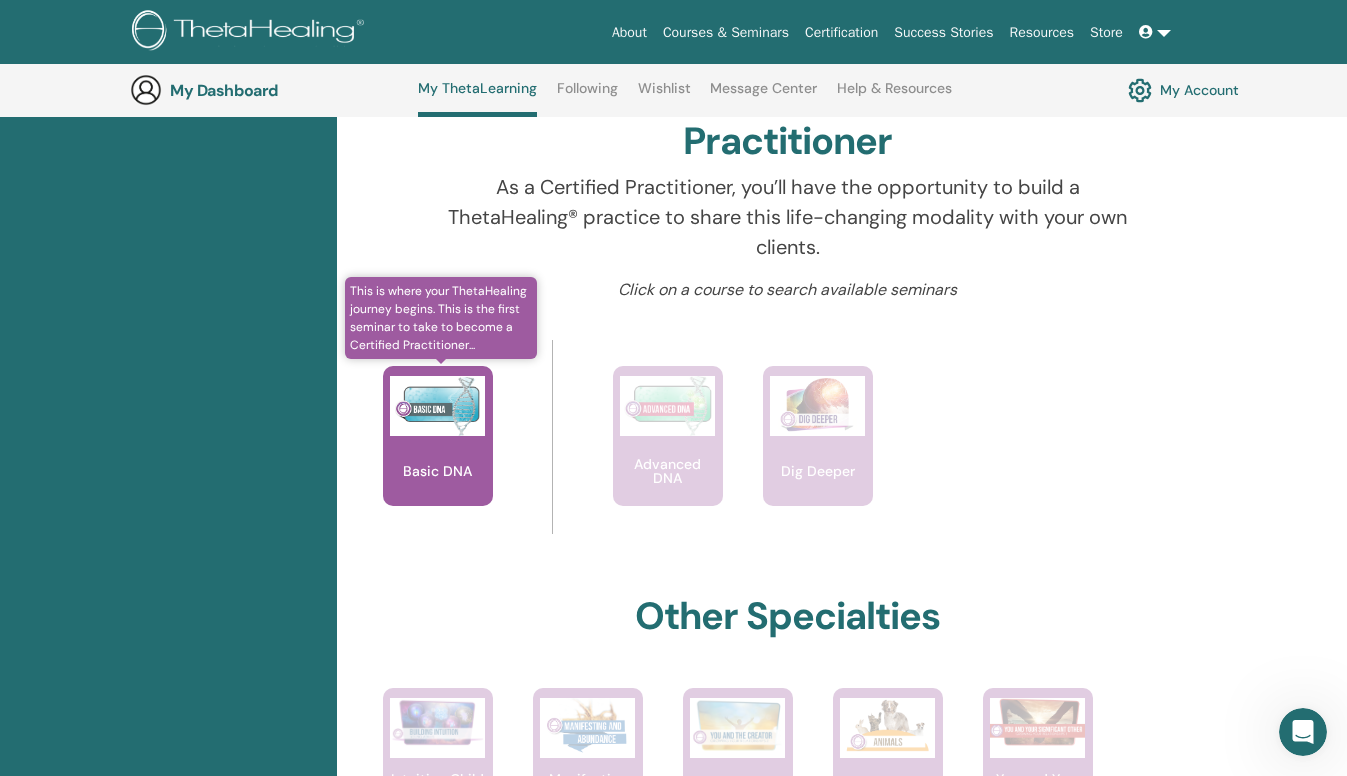 click on "Basic DNA" at bounding box center [438, 436] 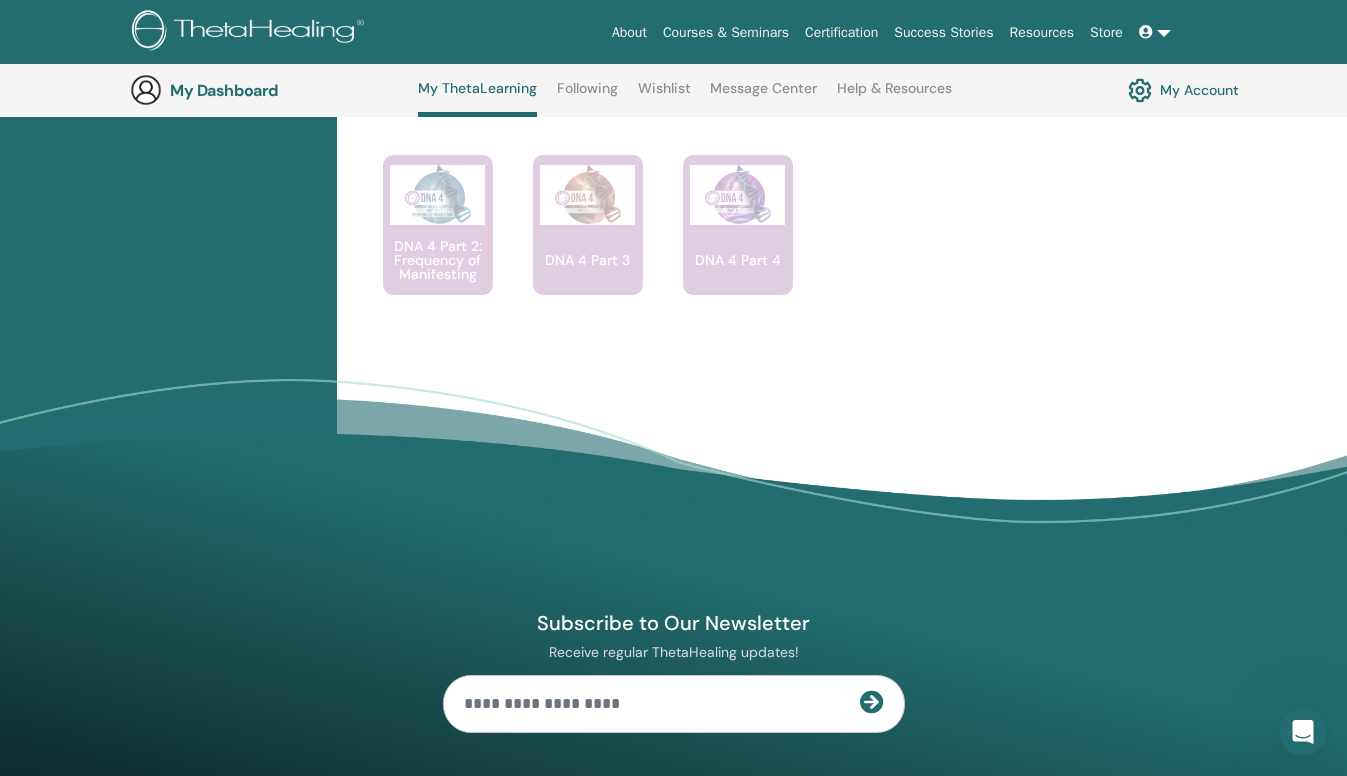 scroll, scrollTop: 1553, scrollLeft: 0, axis: vertical 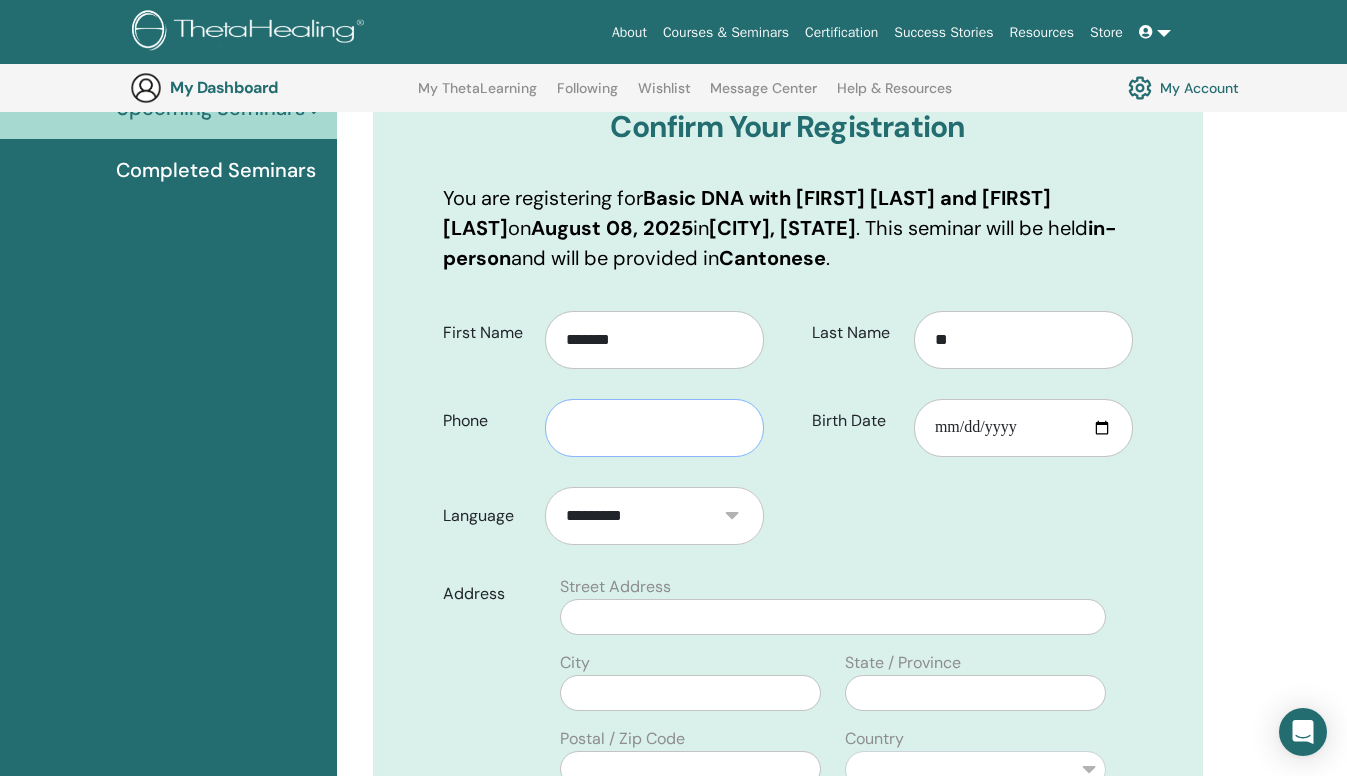 click at bounding box center (654, 428) 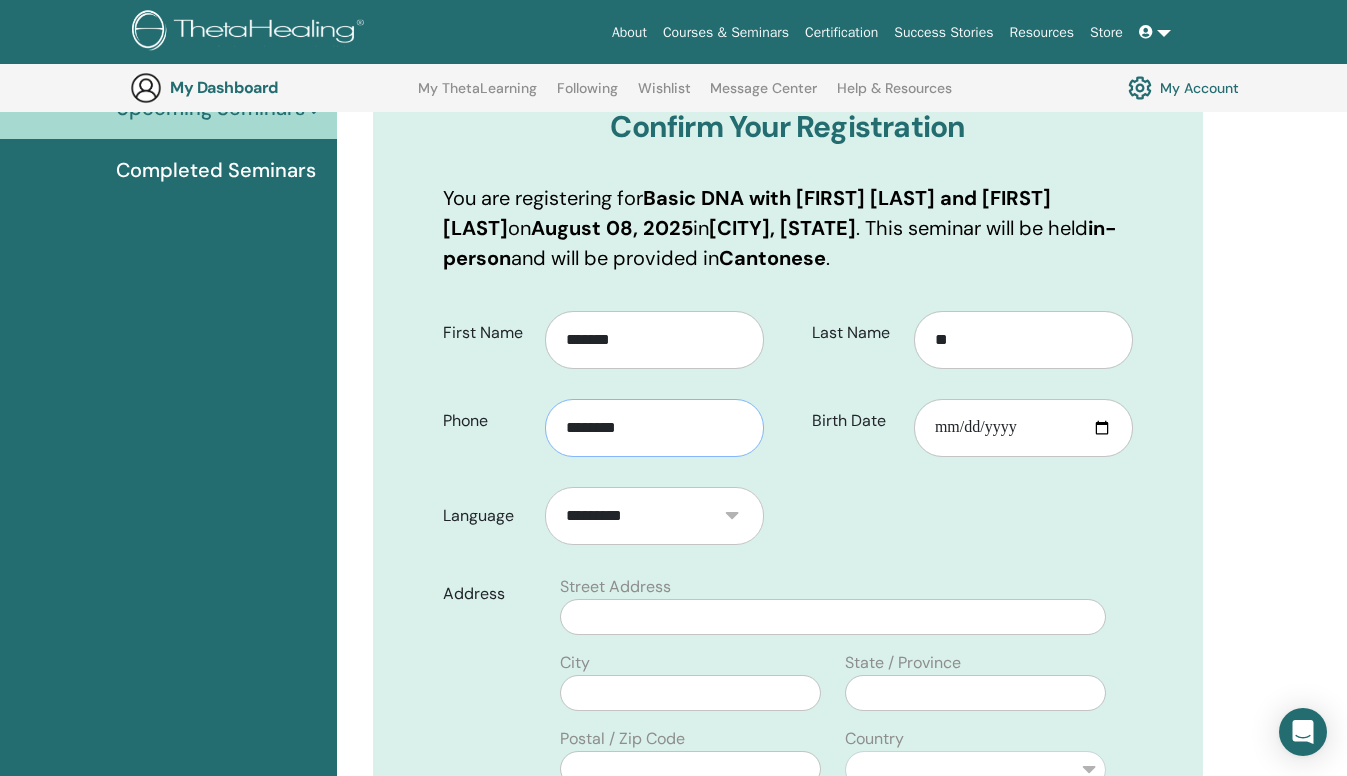 type on "********" 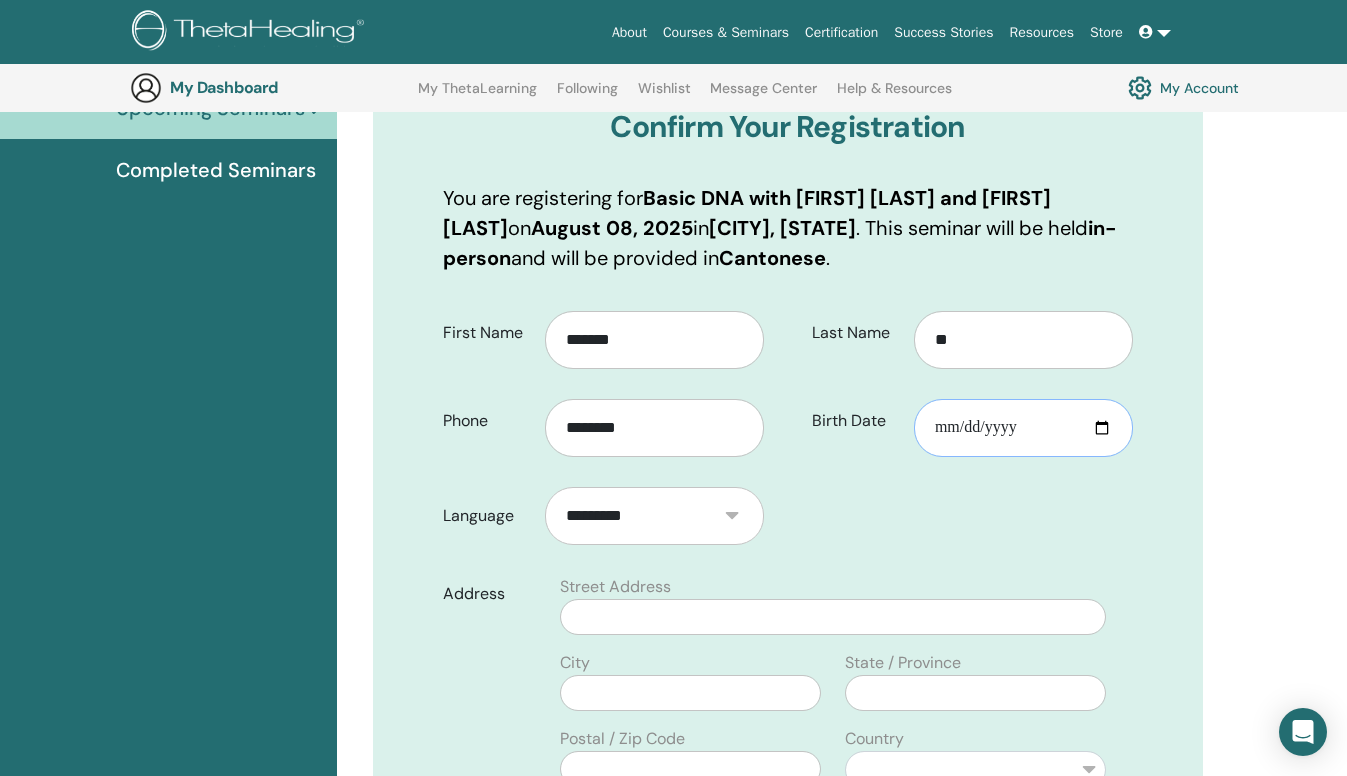 click on "Birth Date" at bounding box center (1023, 428) 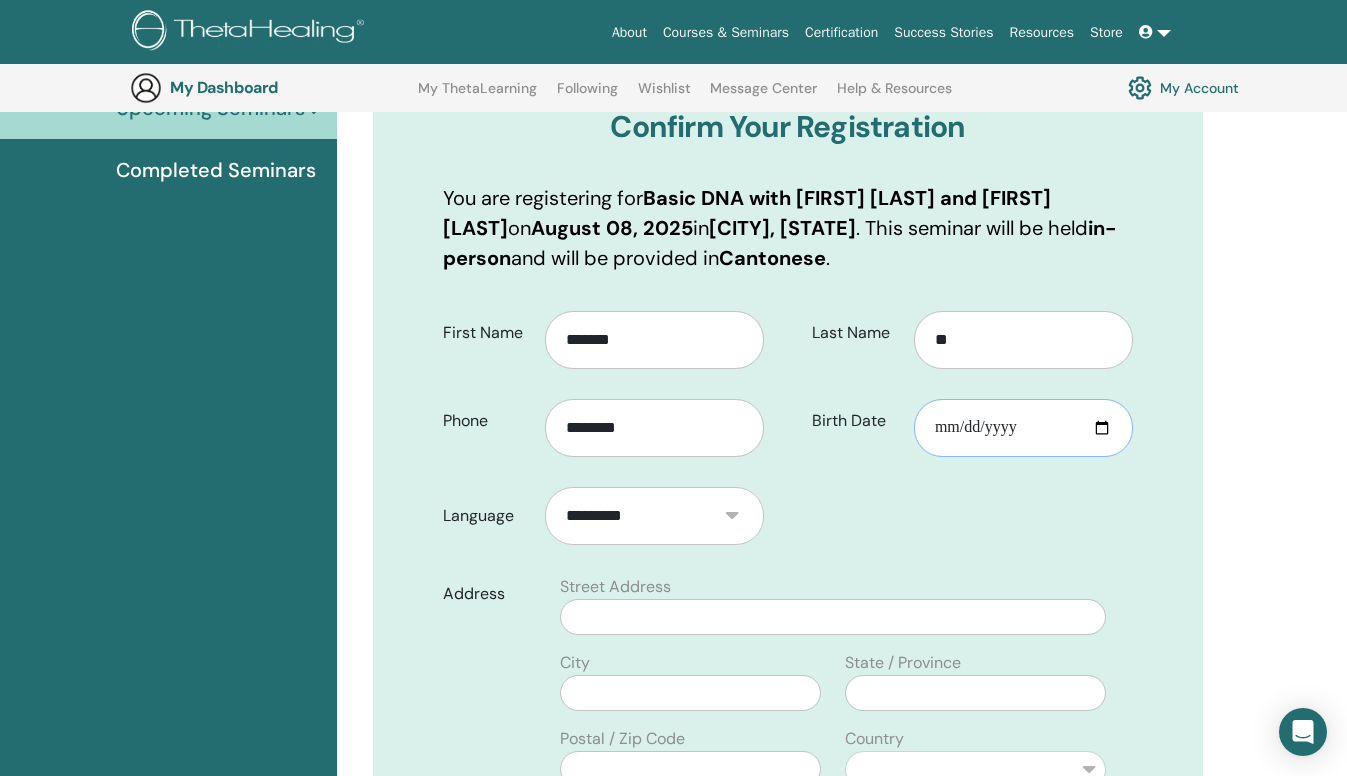 click on "Birth Date" at bounding box center [1023, 428] 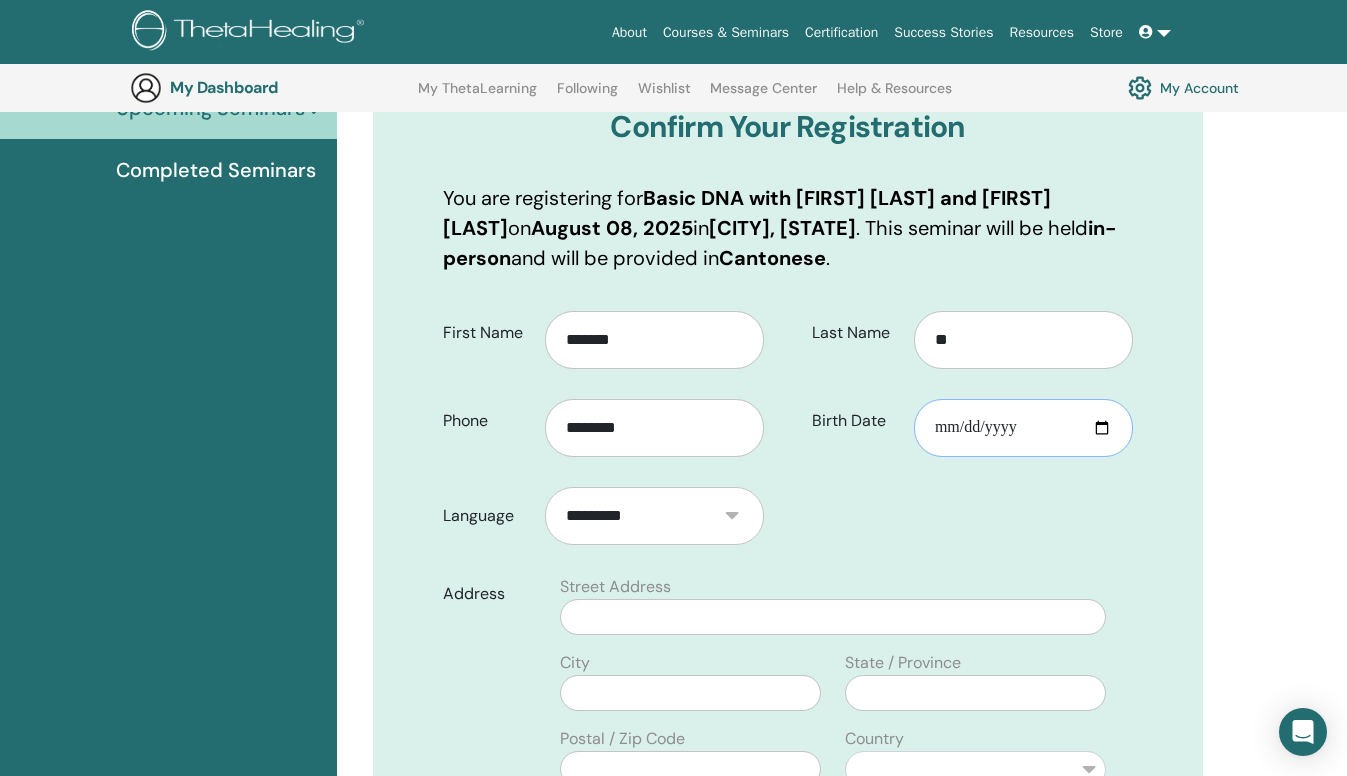 type on "**********" 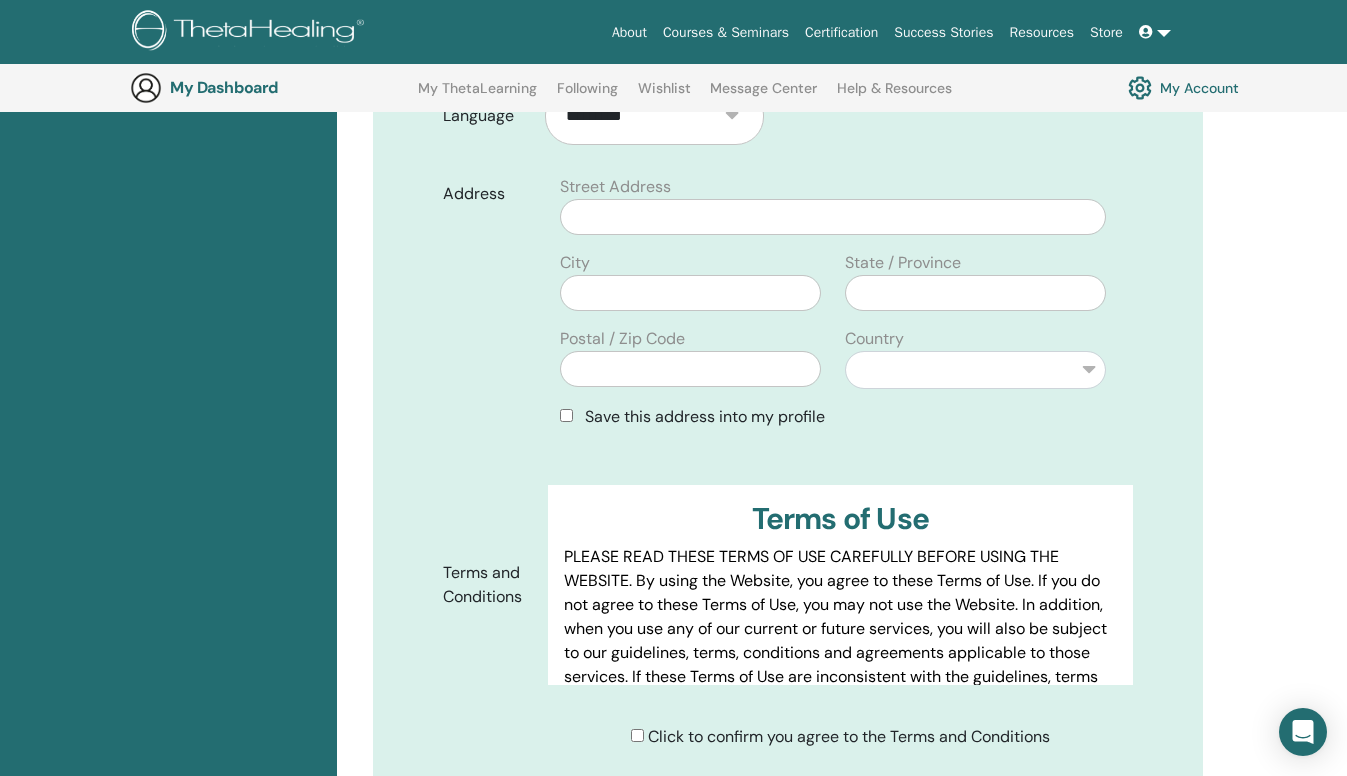 scroll, scrollTop: 848, scrollLeft: 0, axis: vertical 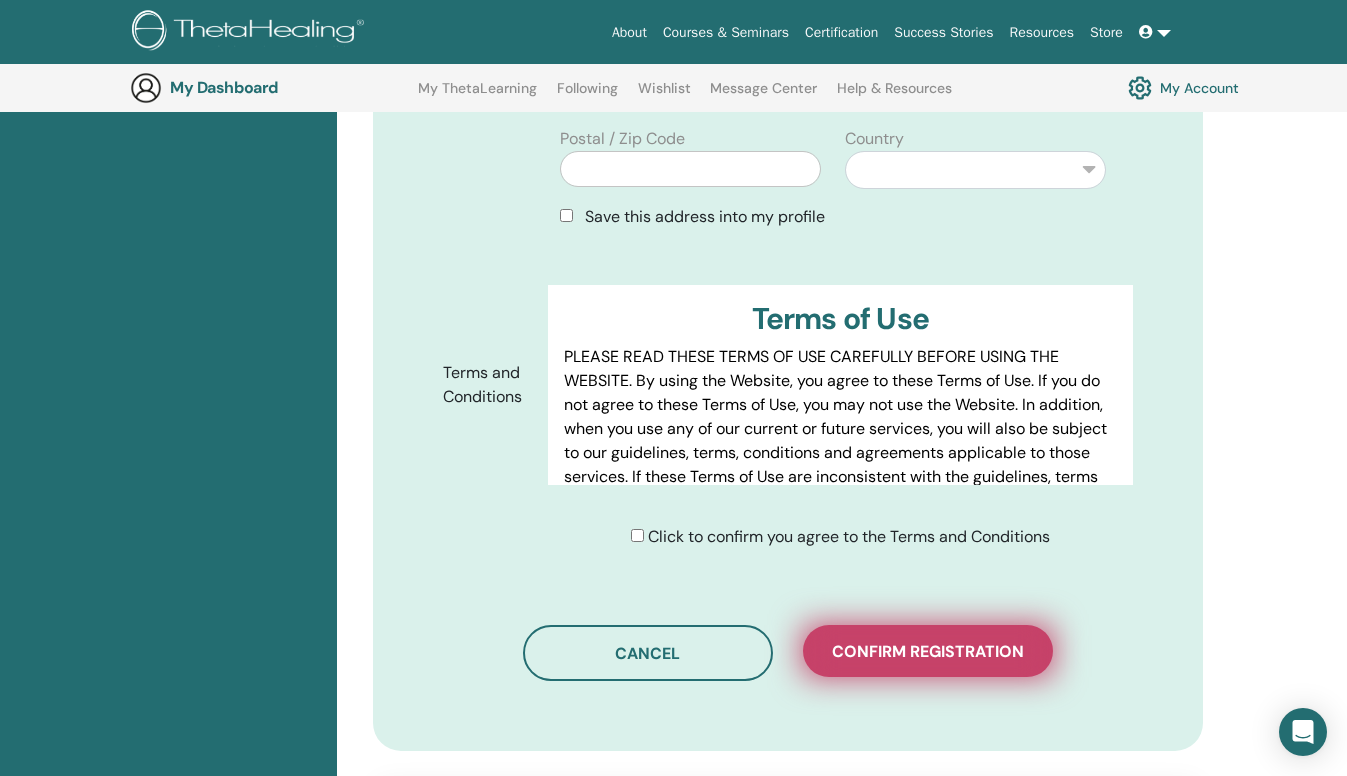 click on "Confirm registration" at bounding box center [928, 651] 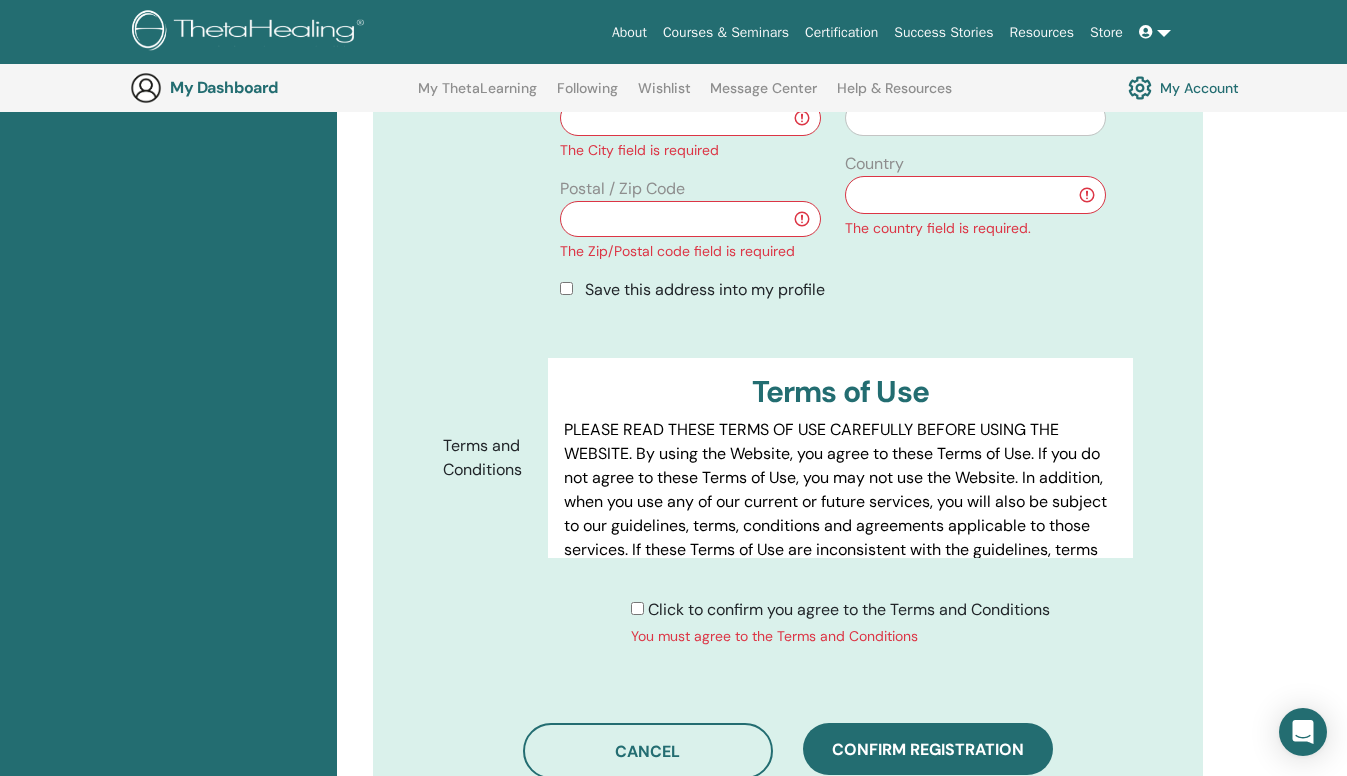 scroll, scrollTop: 448, scrollLeft: 0, axis: vertical 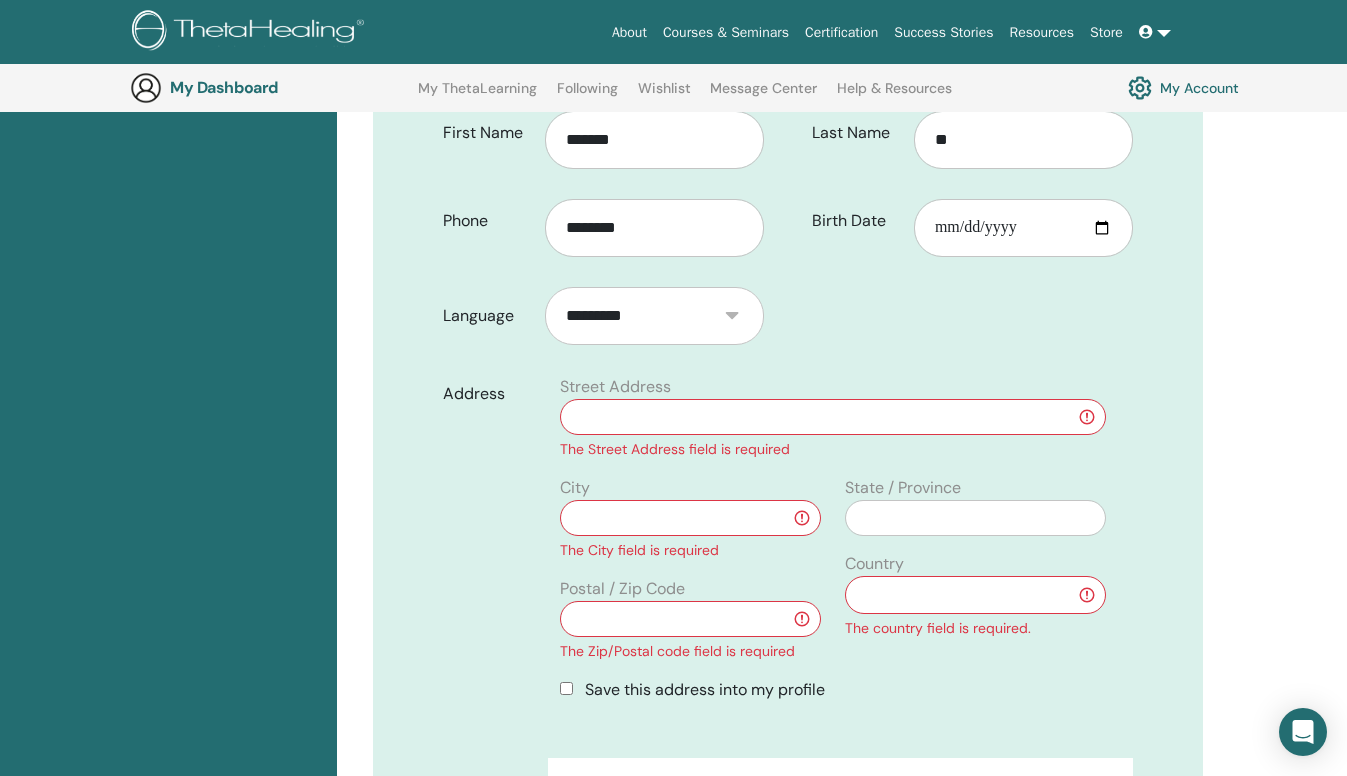 click at bounding box center [833, 417] 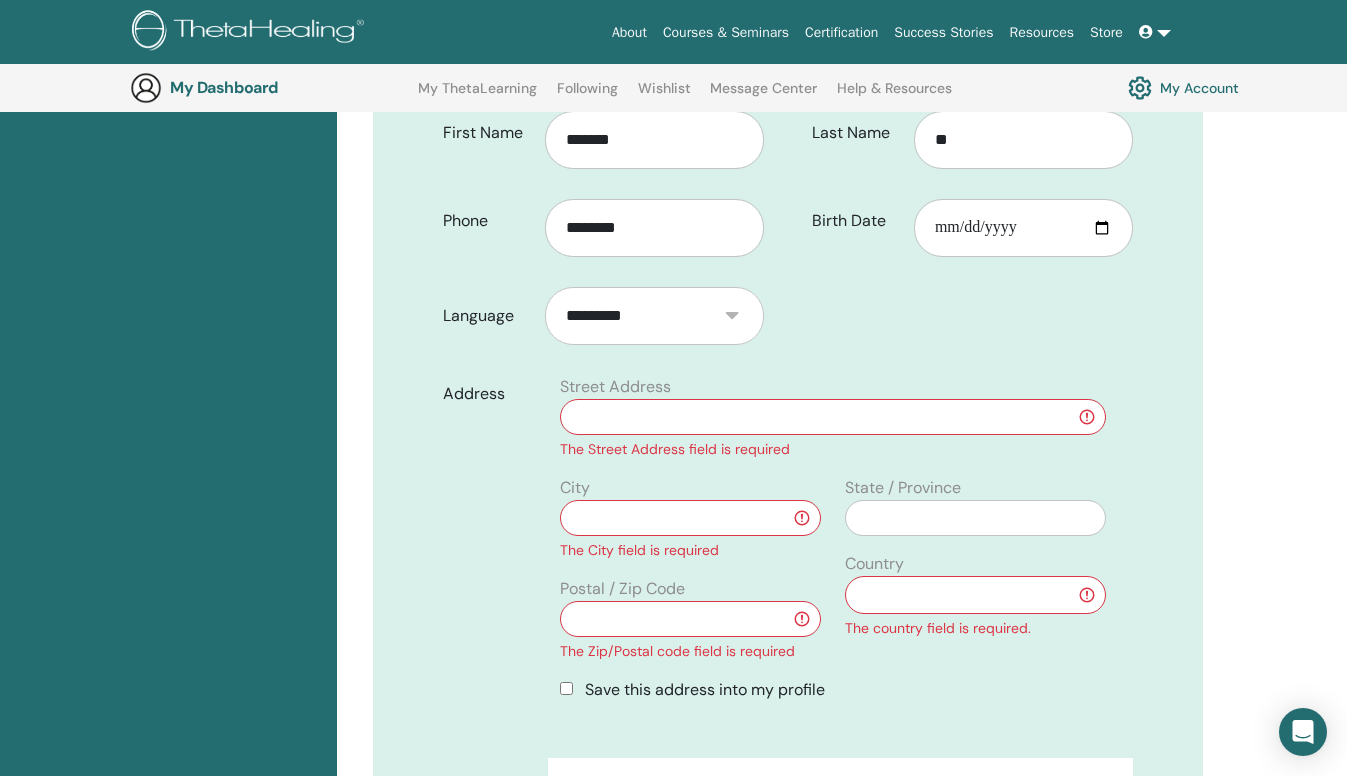 type on "**********" 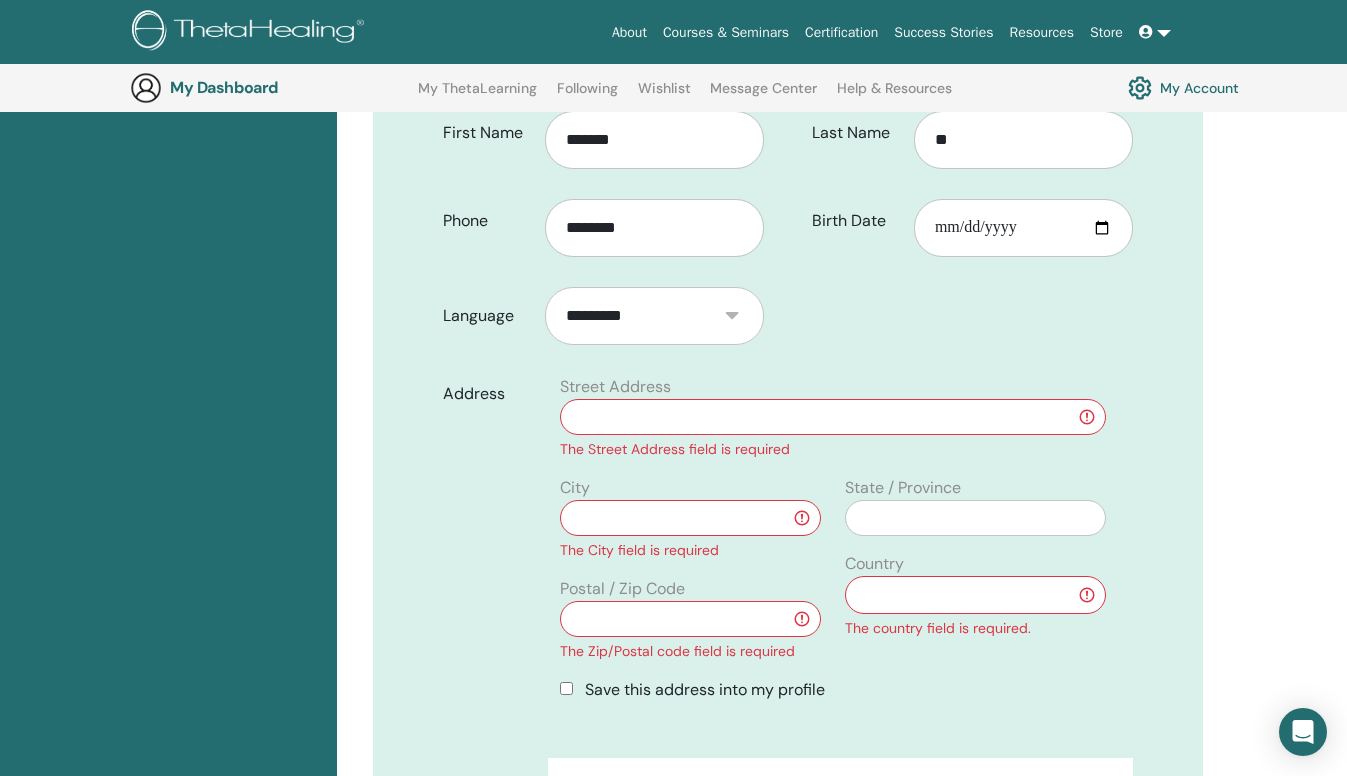 type on "*********" 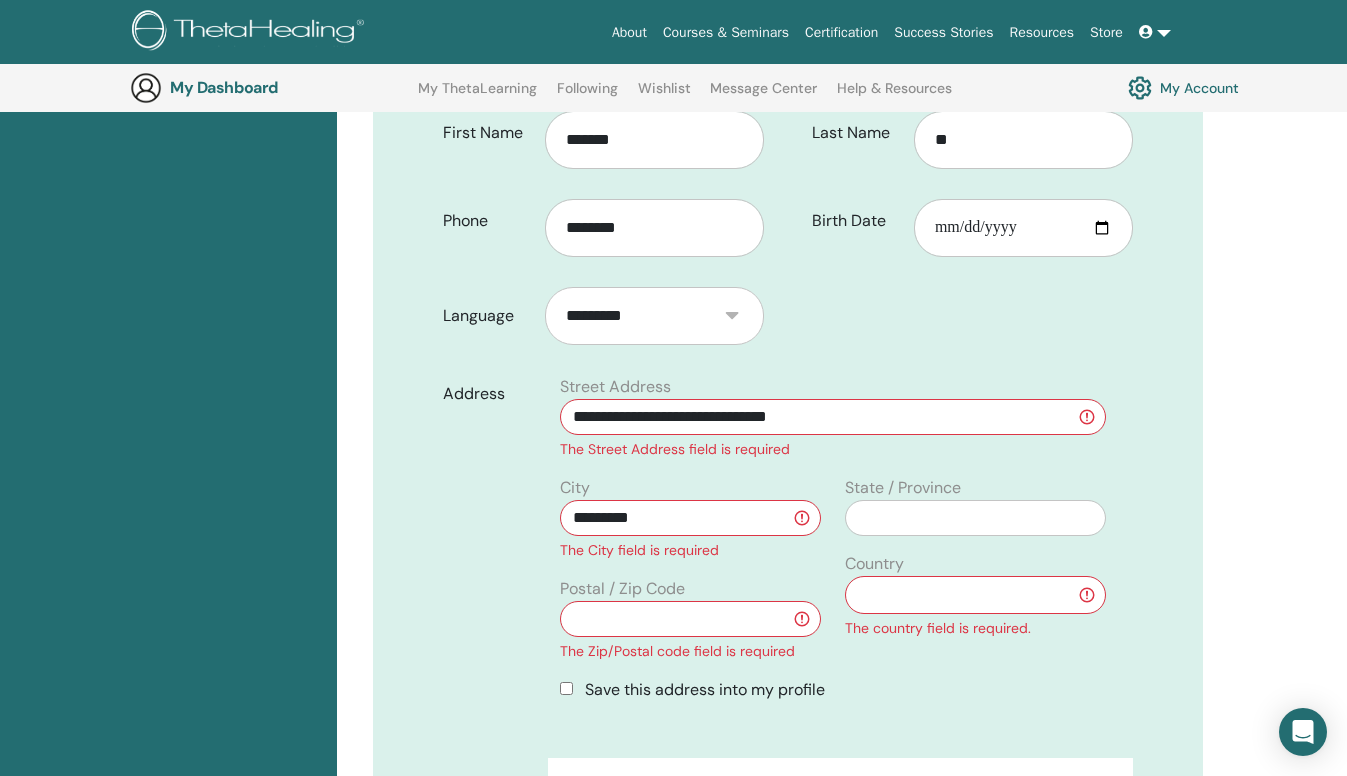 type on "****" 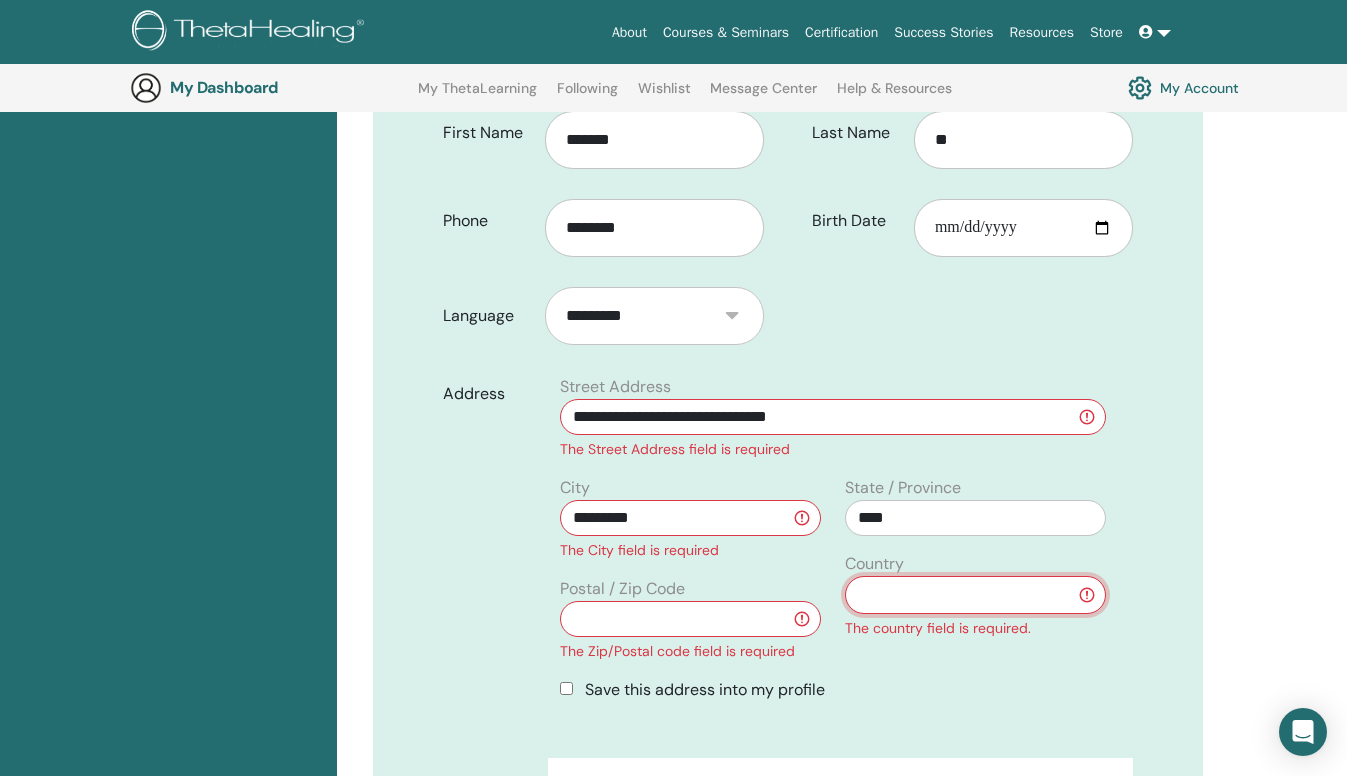 select on "**" 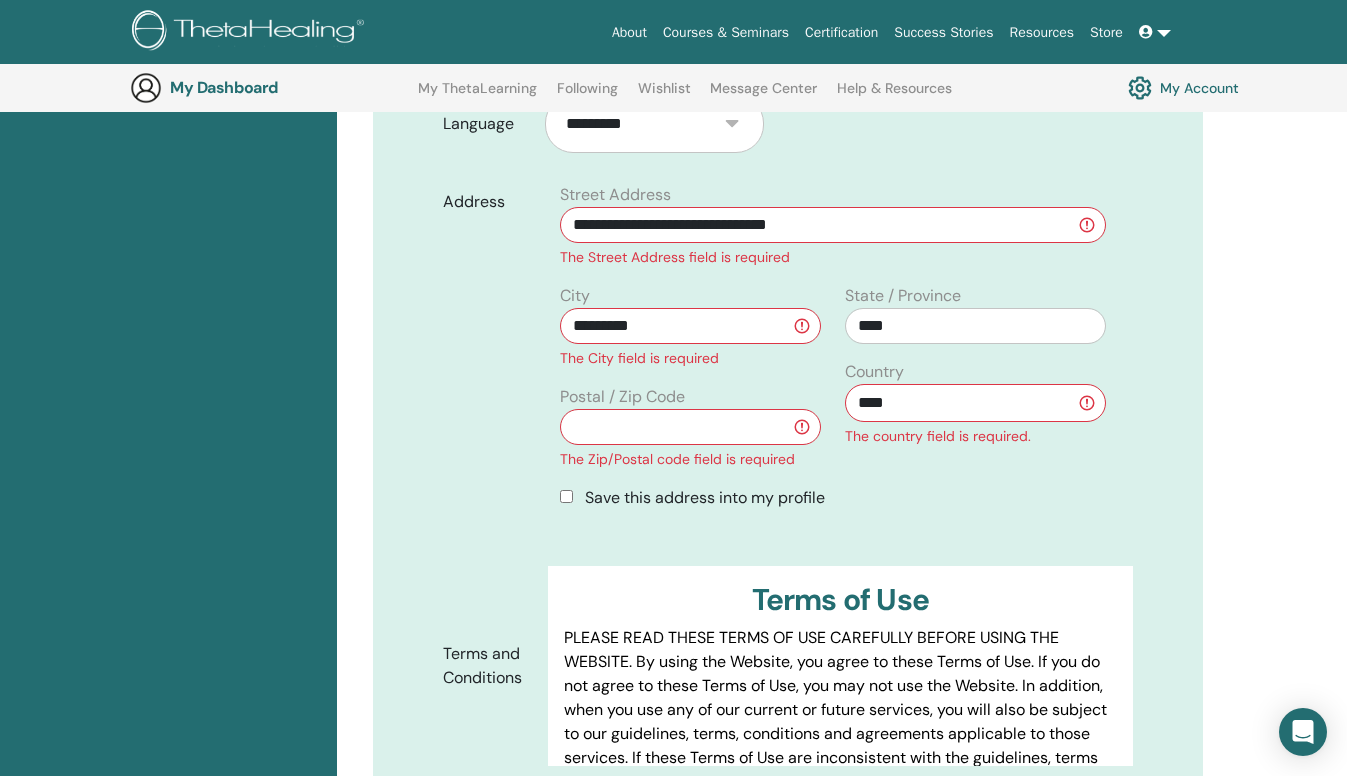scroll, scrollTop: 648, scrollLeft: 0, axis: vertical 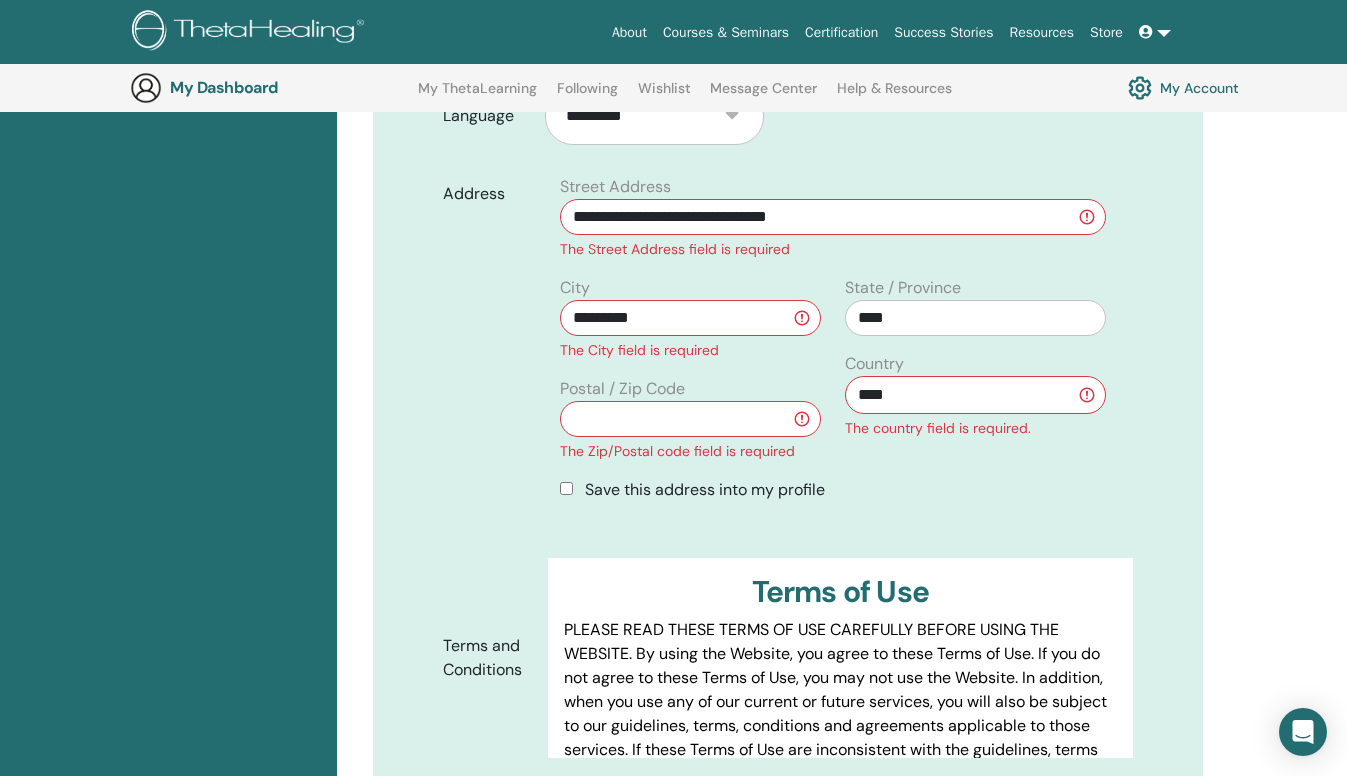 click at bounding box center (690, 419) 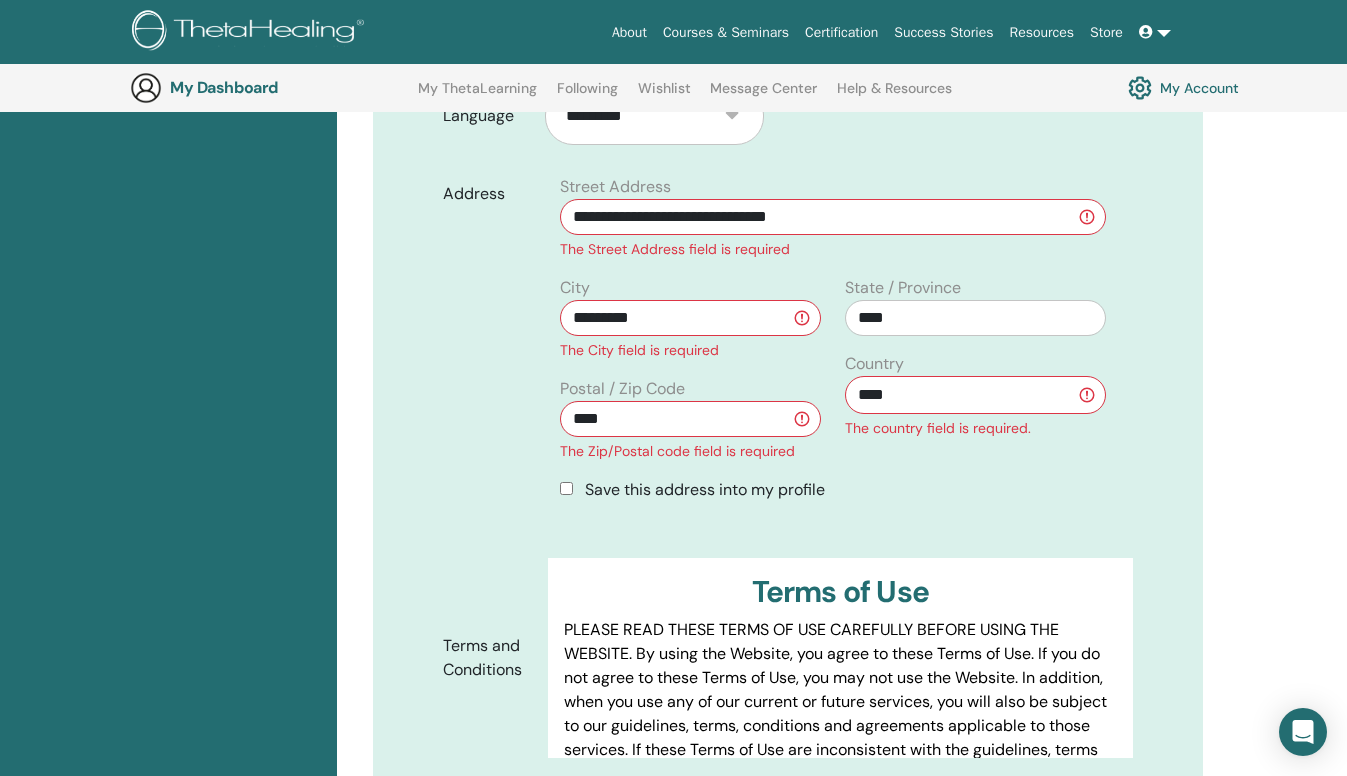 type on "****" 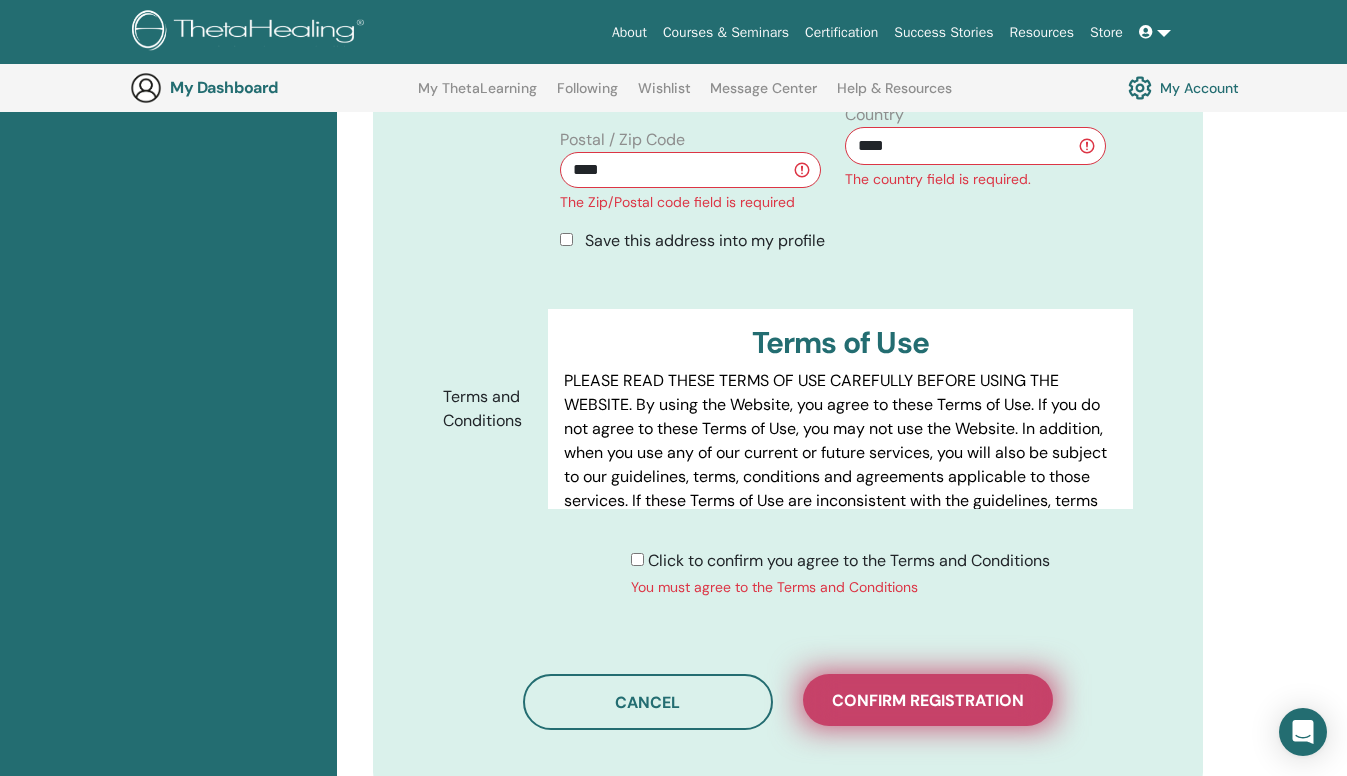 scroll, scrollTop: 1048, scrollLeft: 0, axis: vertical 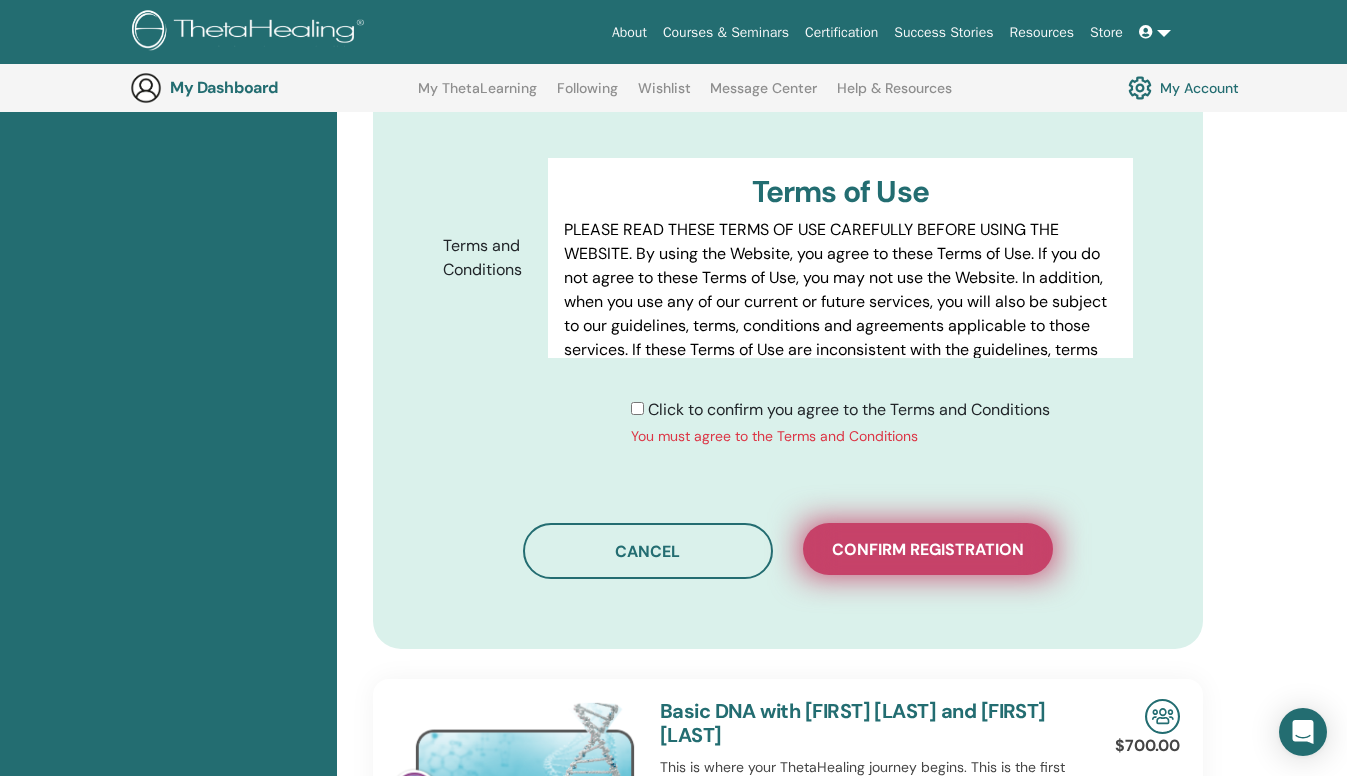click on "Confirm registration" at bounding box center [928, 549] 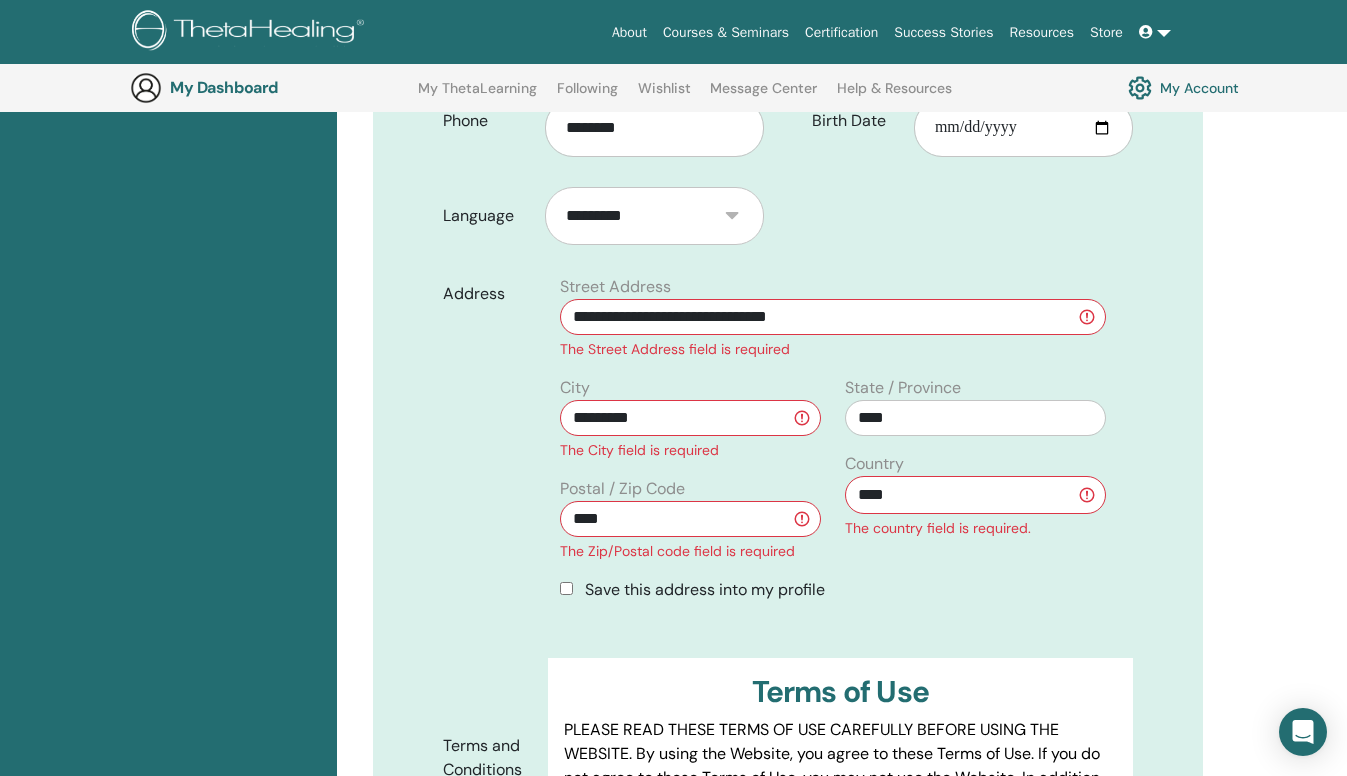 scroll, scrollTop: 1248, scrollLeft: 0, axis: vertical 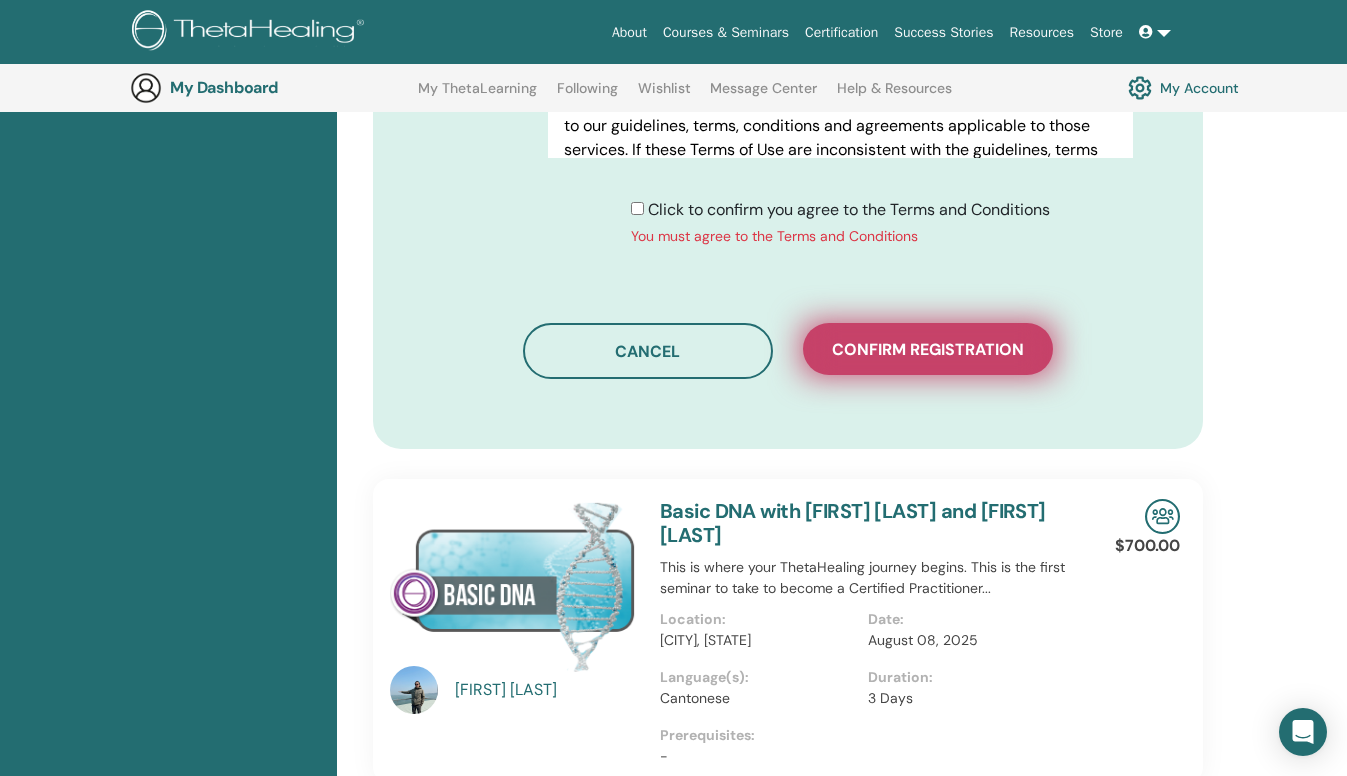 click on "Confirm registration" at bounding box center (928, 349) 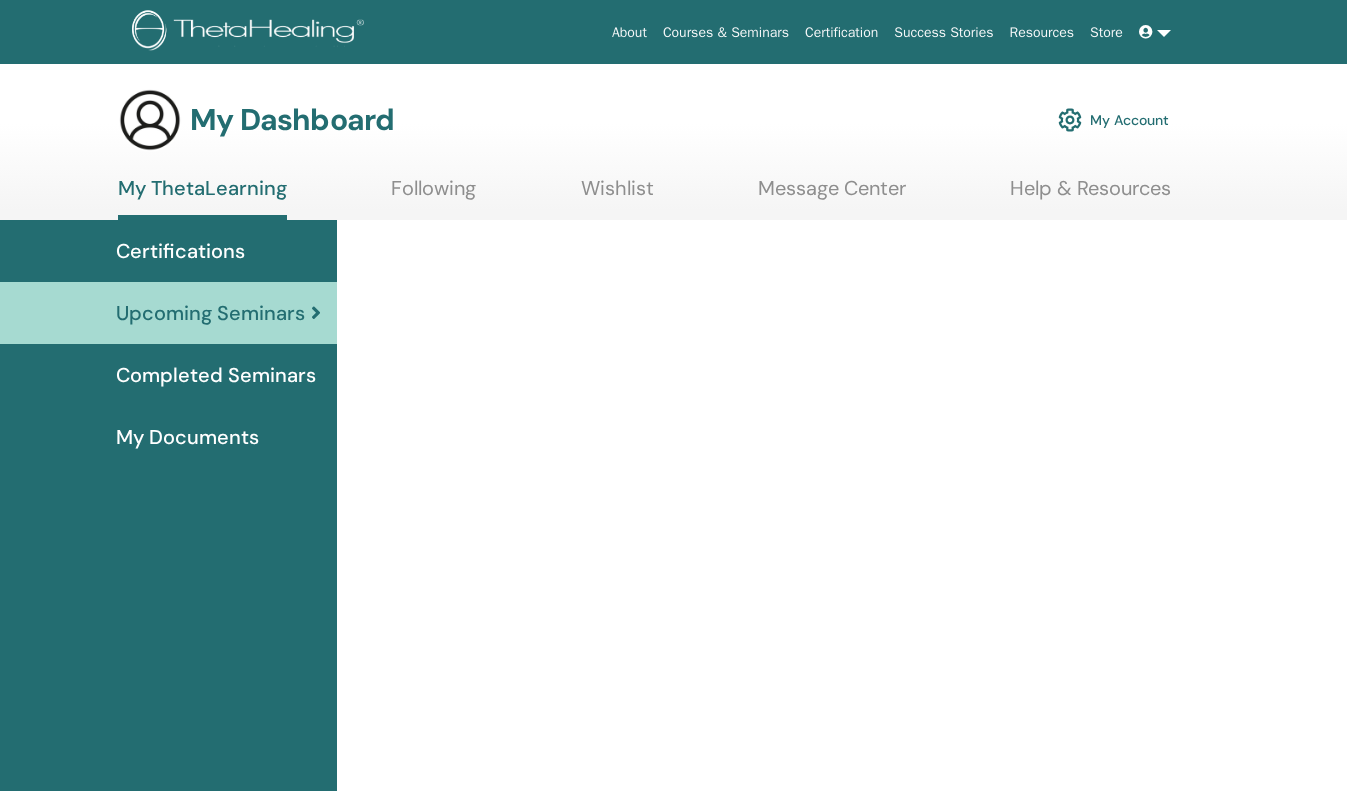 scroll, scrollTop: 0, scrollLeft: 0, axis: both 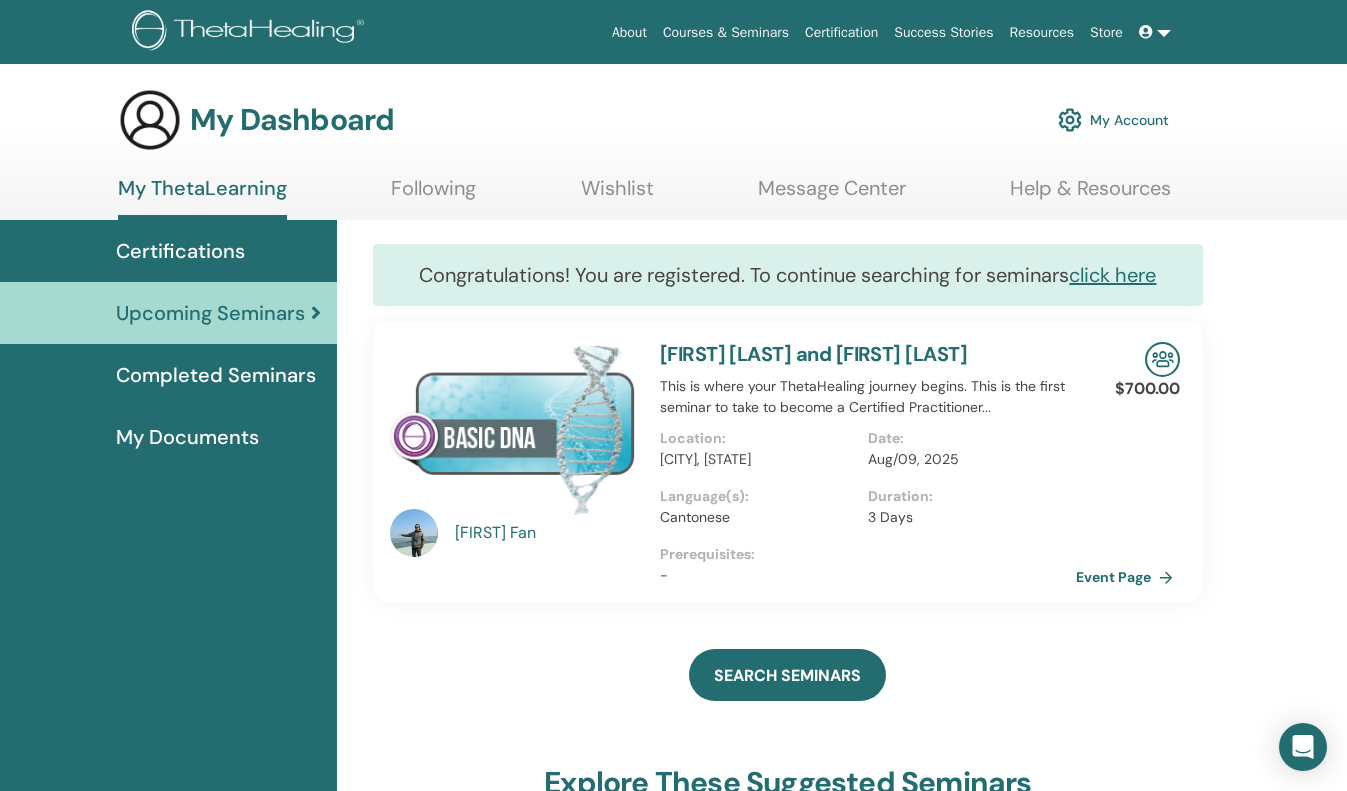 click on "Congratulations! You are registered. To continue searching for seminars  click here Leo   Fan Basic DNA with Leo Fan and Katie TANG This is where your ThetaHealing journey begins. This is the first seminar to take to become a Certified Practitioner... Location : Hong Kong, HKG Date : Aug/09, 2025 Language(s) : Cantonese Duration : 3 Days Prerequisites : - $700.00 Event Page SEARCH SEMINARS explore these suggested seminars THInK Instructors Team with Vianna Stibal,   Founder of ThetaHealing® register now save to wishlist You and the Creator Instructors with THInK Instructors Team with Vianna Stibal, Founder of ThetaHealing® Location : United States of America, Montana, Montana Date : Aug/25, 2025 Language(s) : Arabic, Croatian, Czech, English, French, German, Hebrew, Hungarian, Italian, Japanese, Mandarin Chinese, Persian (Farsi), Polish, Russian, Turkish Duration : 2 days Scholarship : Available Prerequisites : $1340.00 Event Page   register now :" at bounding box center [842, 1338] 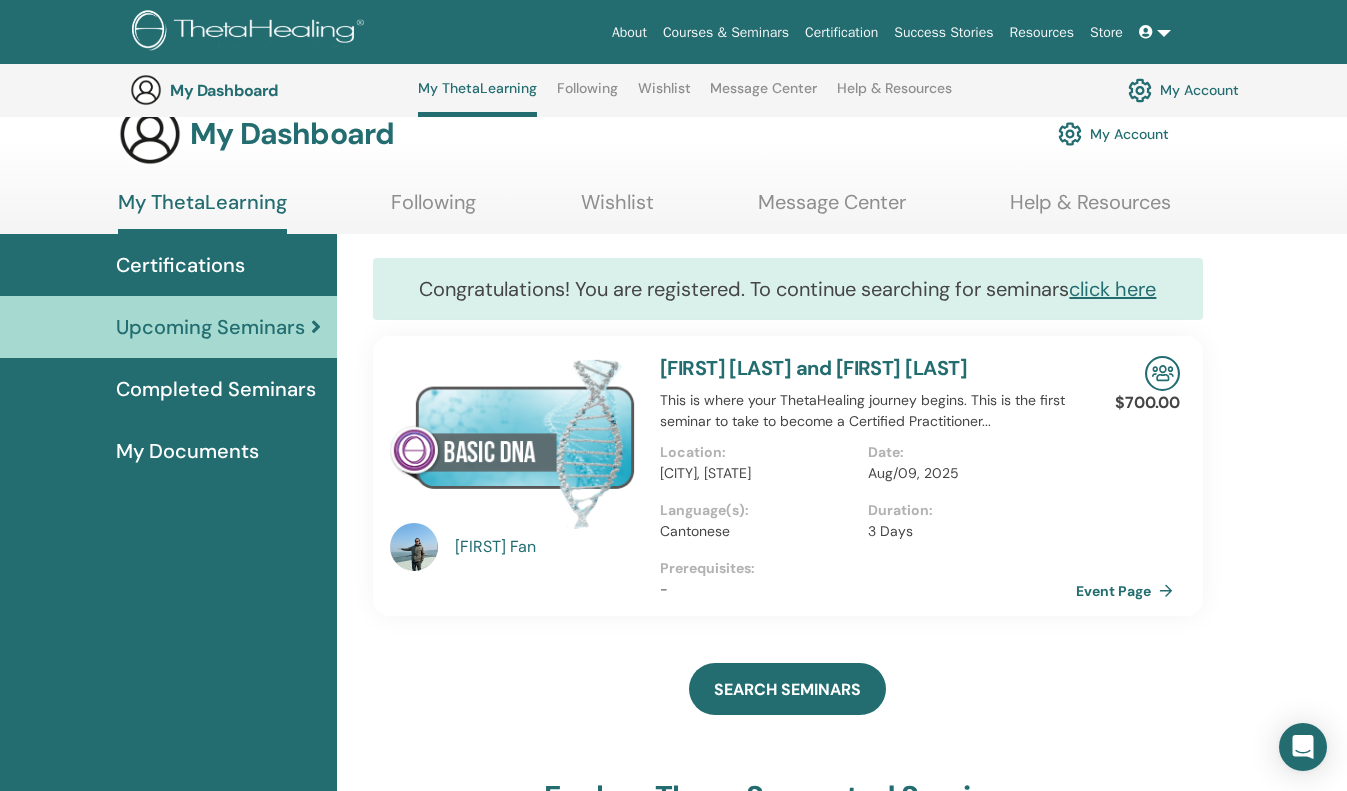 scroll, scrollTop: 0, scrollLeft: 0, axis: both 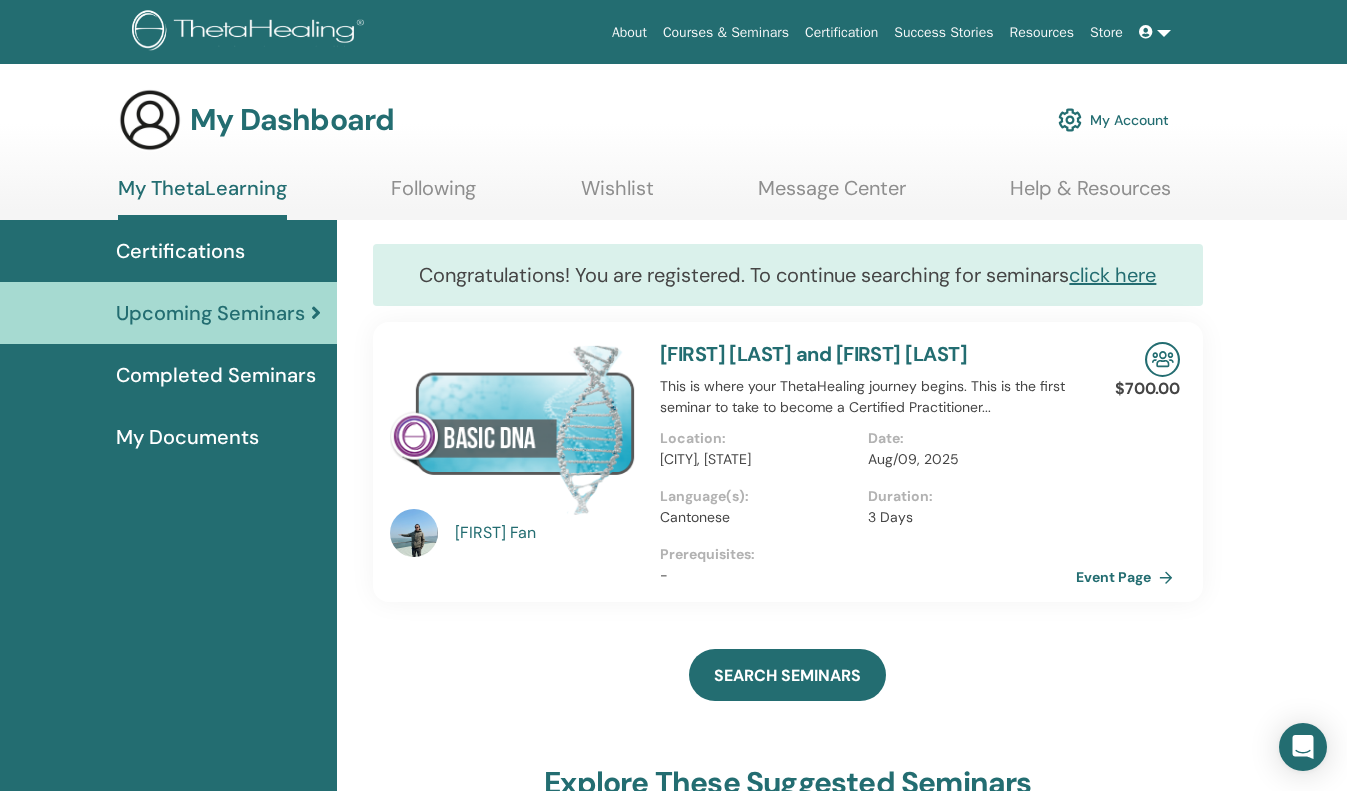 click on "Congratulations! You are registered. To continue searching for seminars  click here Leo   Fan Basic DNA with Leo Fan and Katie TANG This is where your ThetaHealing journey begins. This is the first seminar to take to become a Certified Practitioner... Location : Hong Kong, HKG Date : Aug/09, 2025 Language(s) : Cantonese Duration : 3 Days Prerequisites : - $700.00 Event Page SEARCH SEMINARS explore these suggested seminars THInK Instructors Team with Vianna Stibal,   Founder of ThetaHealing® register now save to wishlist You and the Creator Instructors with THInK Instructors Team with Vianna Stibal, Founder of ThetaHealing® Location : United States of America, Montana, Montana Date : Aug/25, 2025 Language(s) : Arabic, Croatian, Czech, English, French, German, Hebrew, Hungarian, Italian, Japanese, Mandarin Chinese, Persian (Farsi), Polish, Russian, Turkish Duration : 2 days Scholarship : Available Prerequisites : $1340.00 Event Page   register now :" at bounding box center [842, 1338] 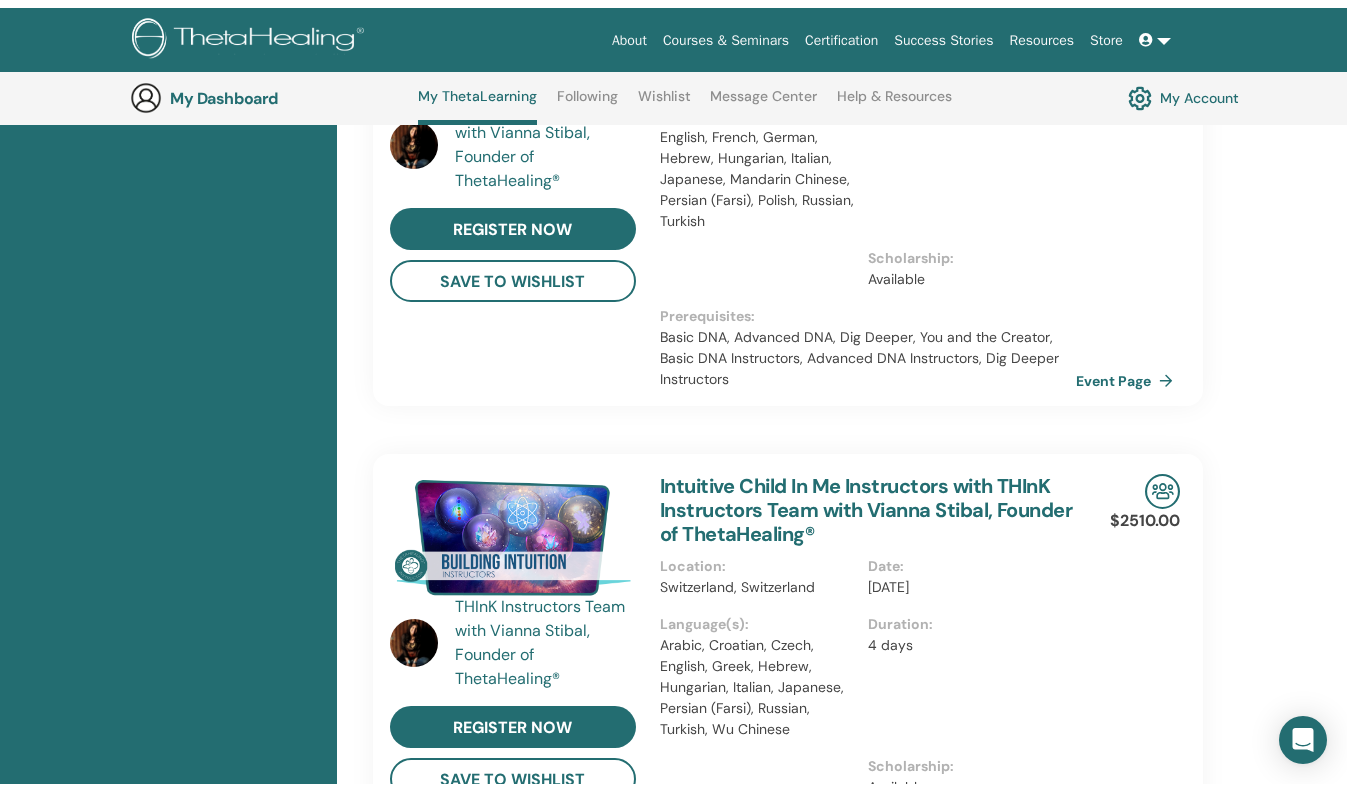 scroll, scrollTop: 0, scrollLeft: 0, axis: both 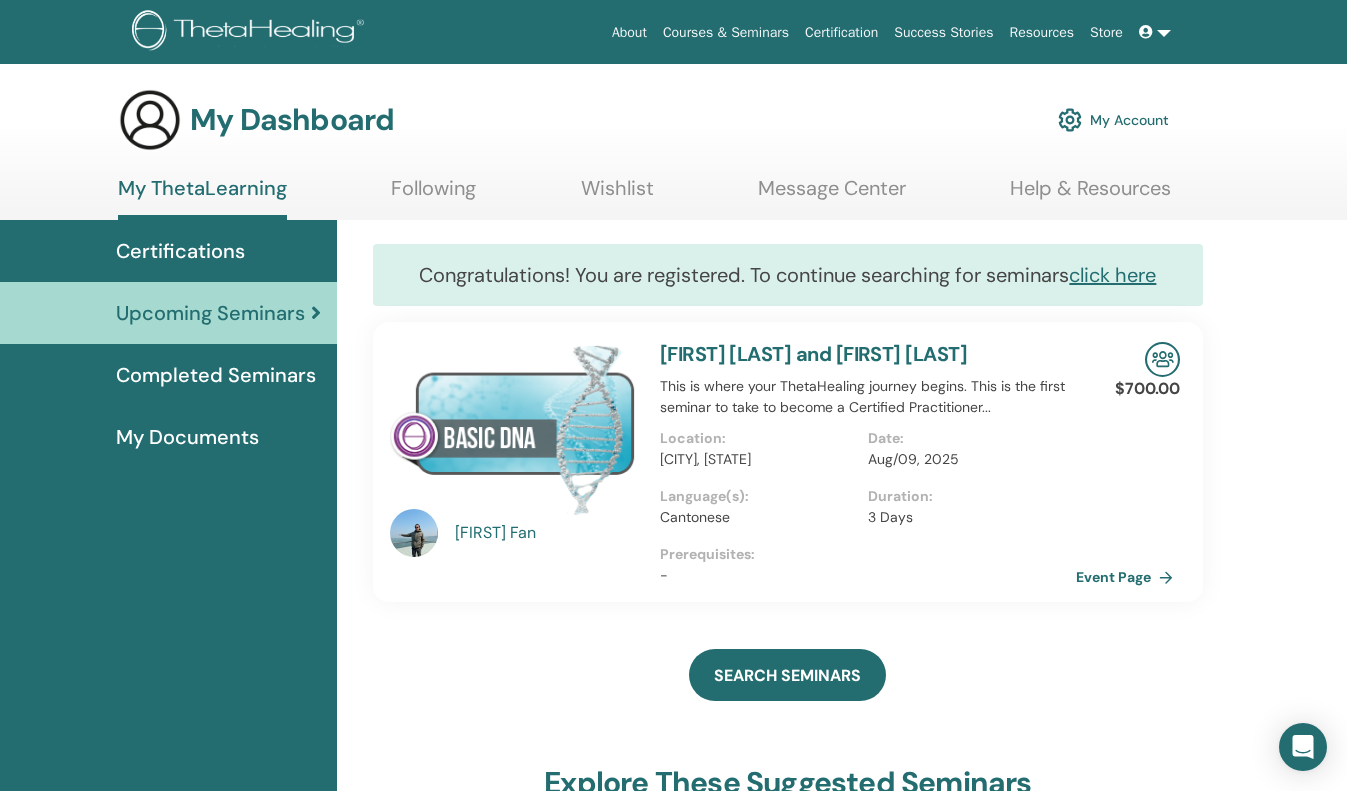click on "Leo   Fan Basic DNA with Leo Fan and Katie TANG This is where your ThetaHealing journey begins. This is the first seminar to take to become a Certified Practitioner... Location : Hong Kong, HKG Date : Aug/09, 2025 Language(s) : Cantonese Duration : 3 Days Prerequisites : - $700.00 Event Page" at bounding box center [788, 462] 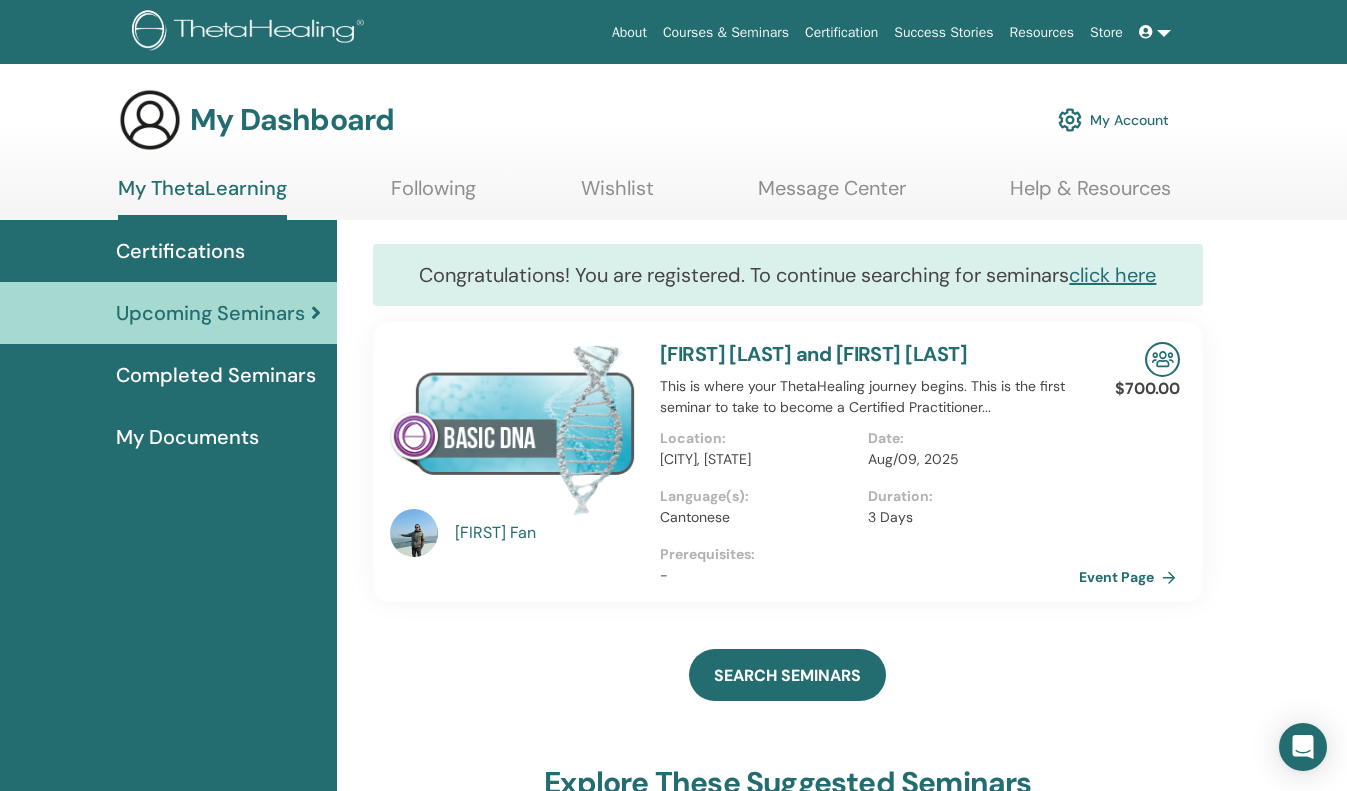 click on "Event Page" at bounding box center [1131, 577] 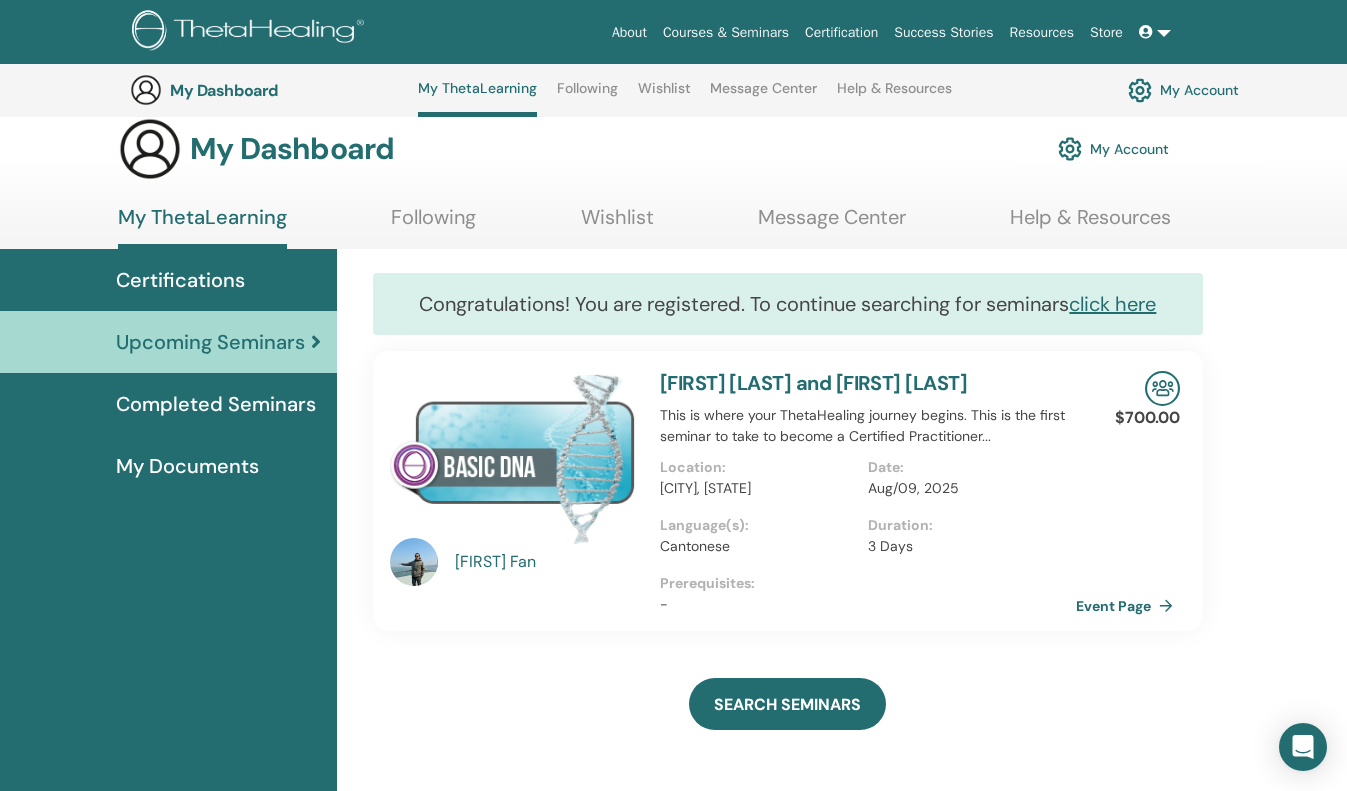 scroll, scrollTop: 0, scrollLeft: 0, axis: both 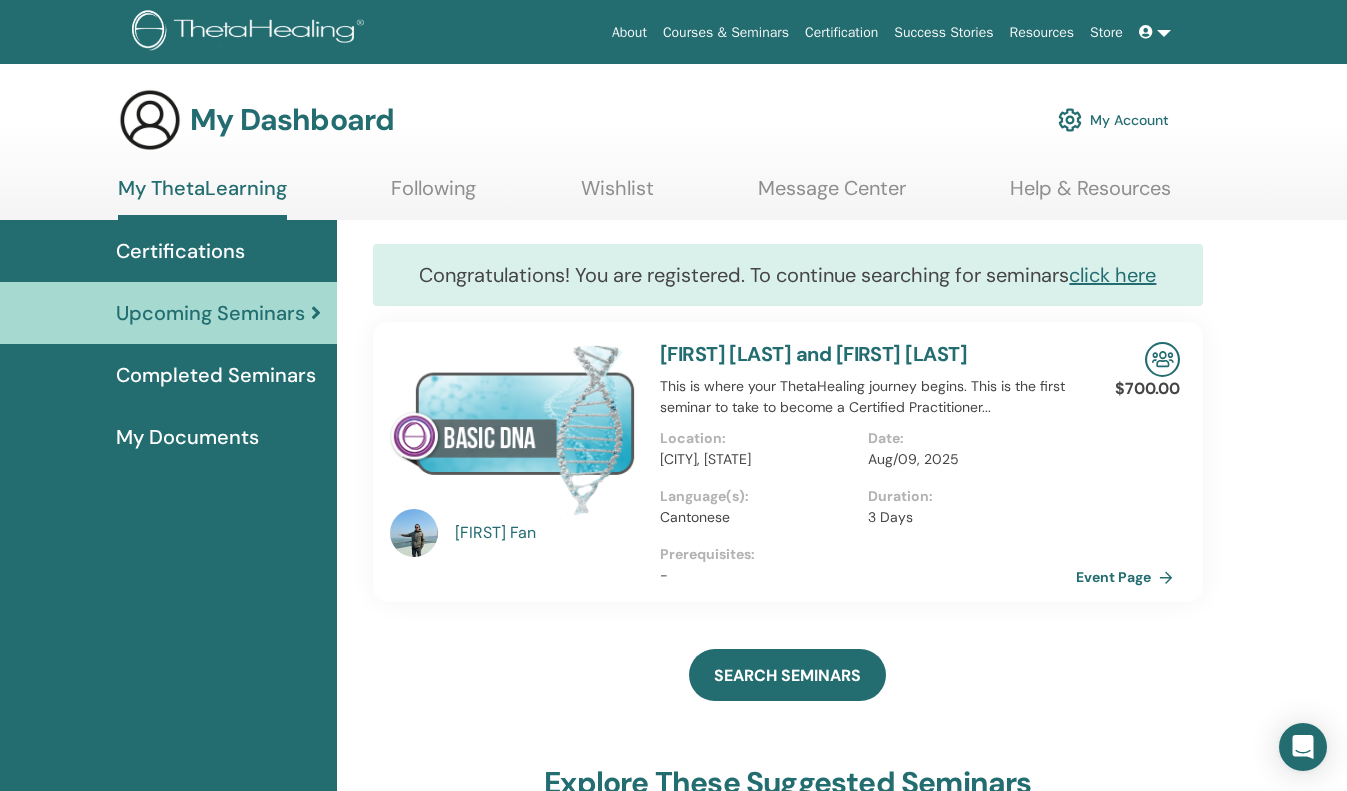 click on "SEARCH SEMINARS" at bounding box center [788, 675] 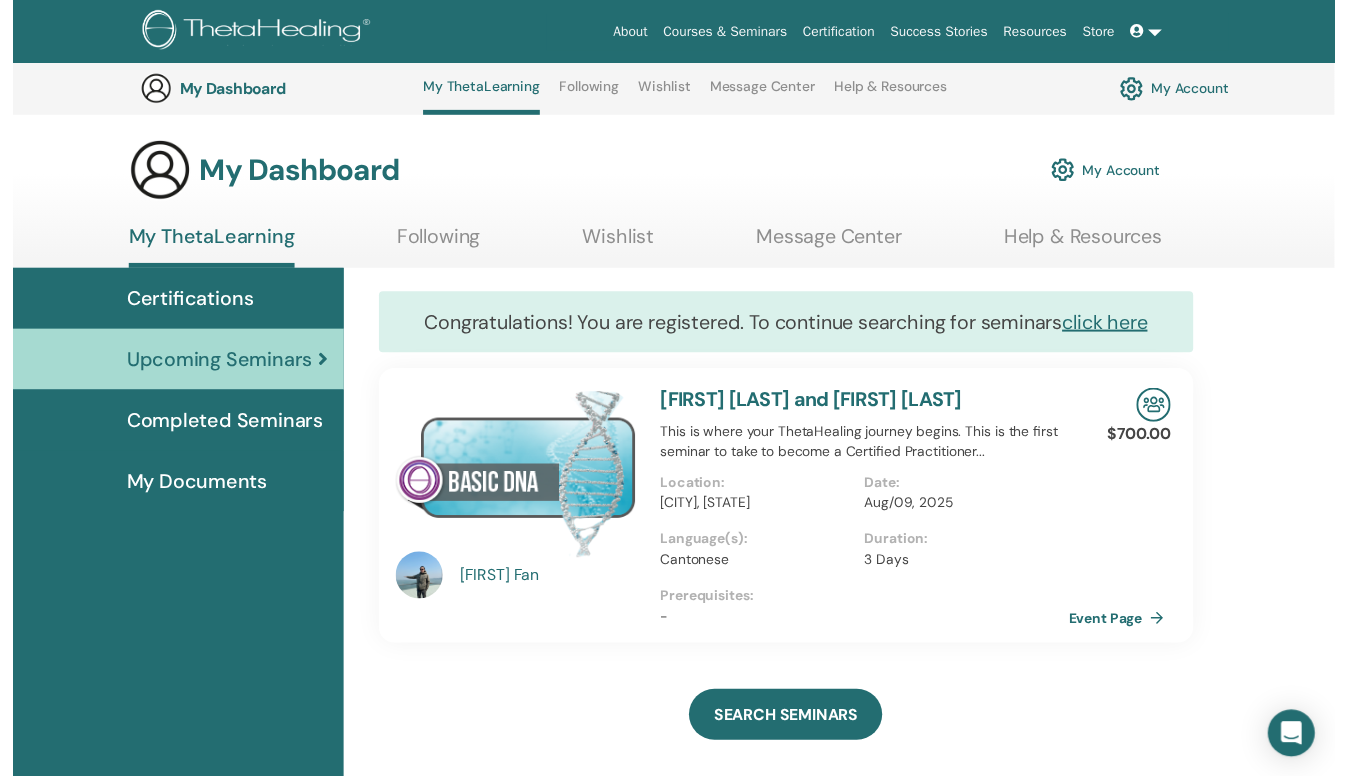 scroll, scrollTop: 745, scrollLeft: 0, axis: vertical 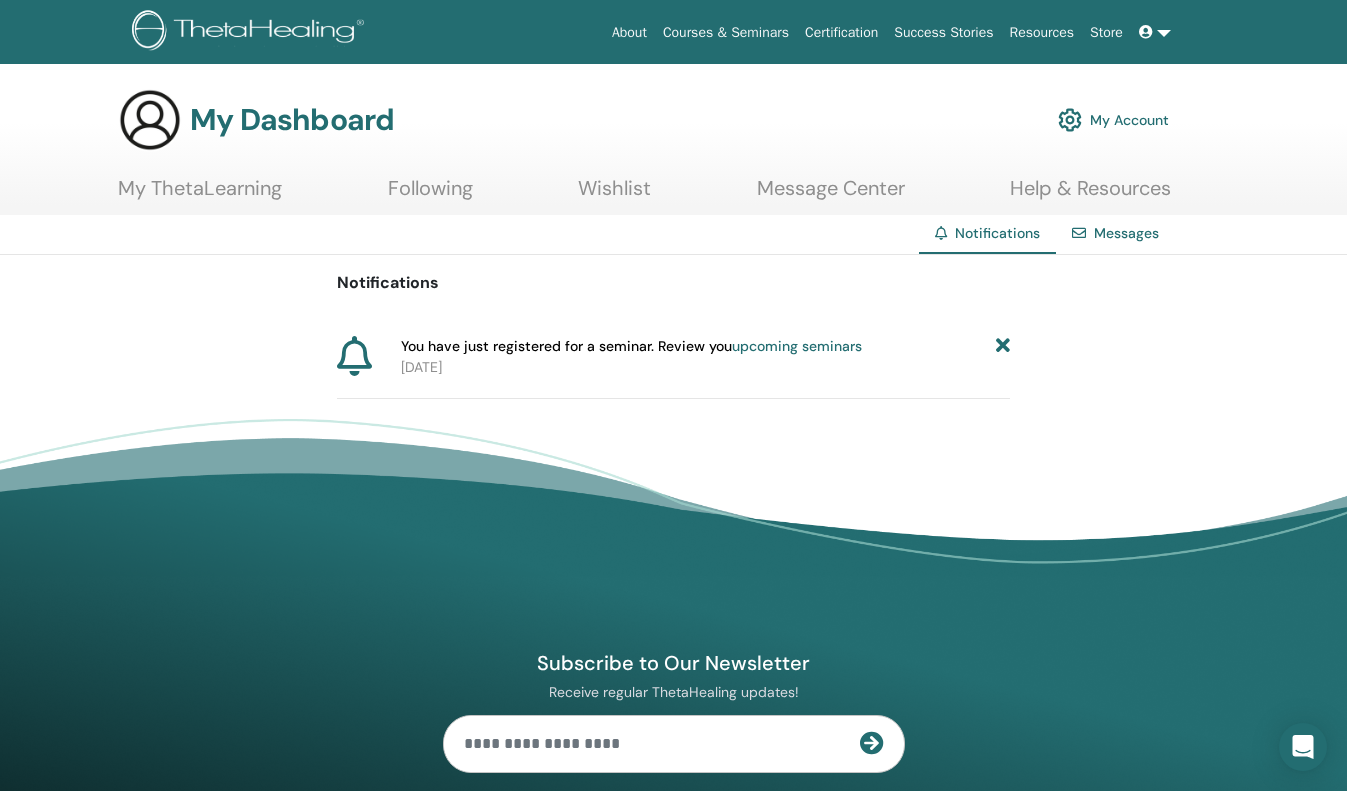 click on "upcoming seminars" at bounding box center [797, 346] 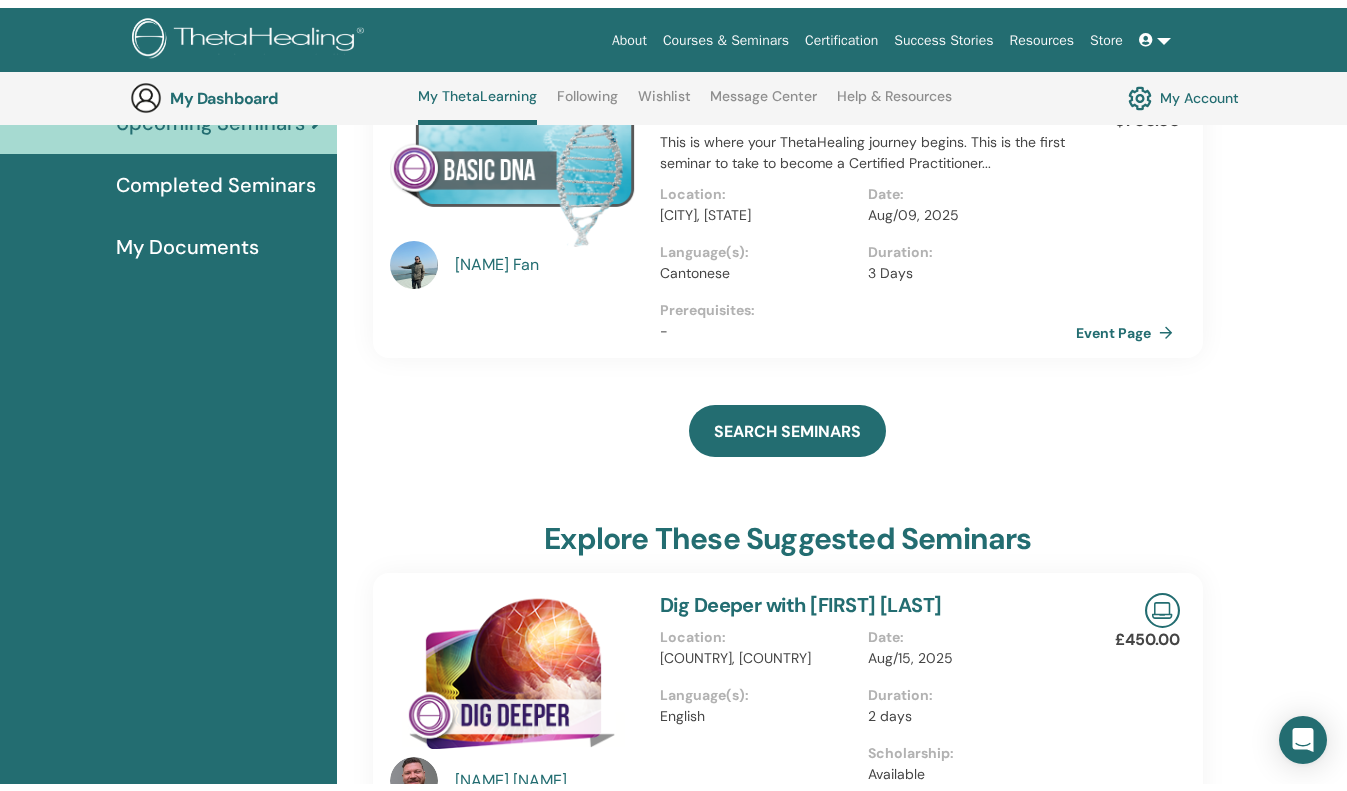 scroll, scrollTop: 0, scrollLeft: 0, axis: both 